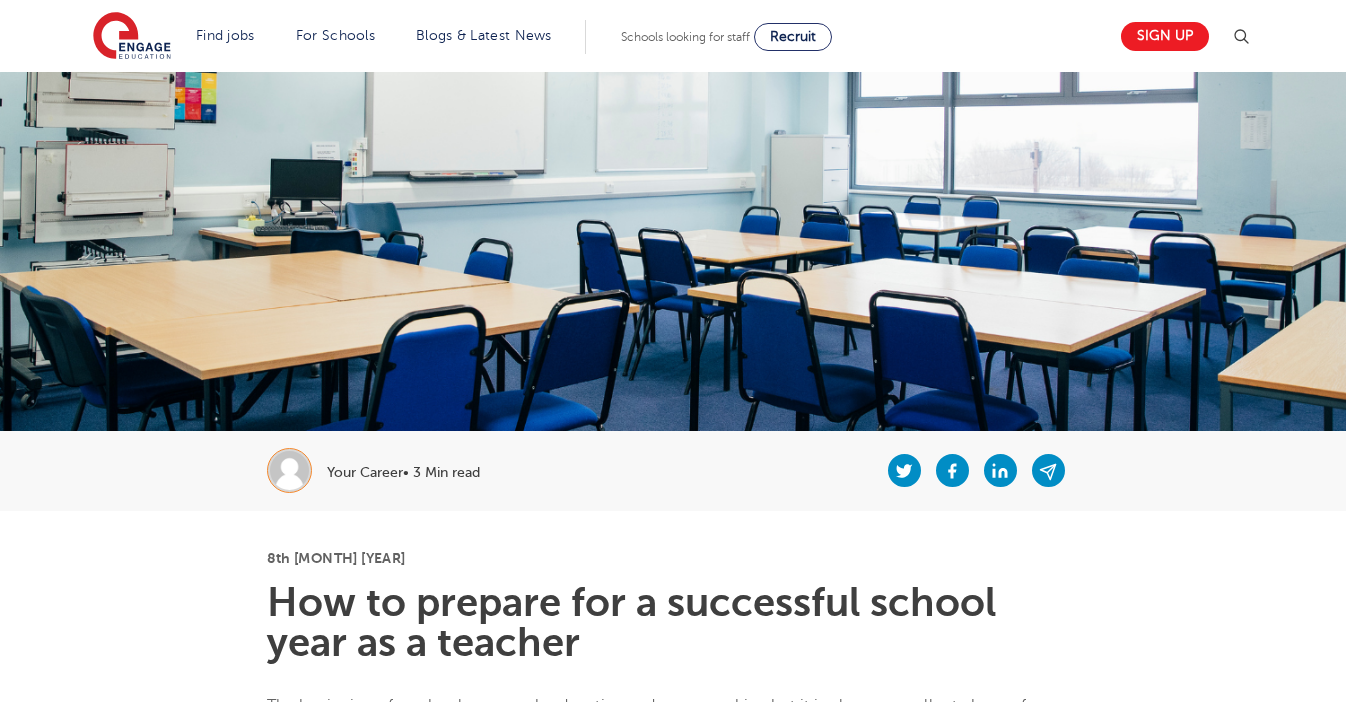 scroll, scrollTop: 888, scrollLeft: 0, axis: vertical 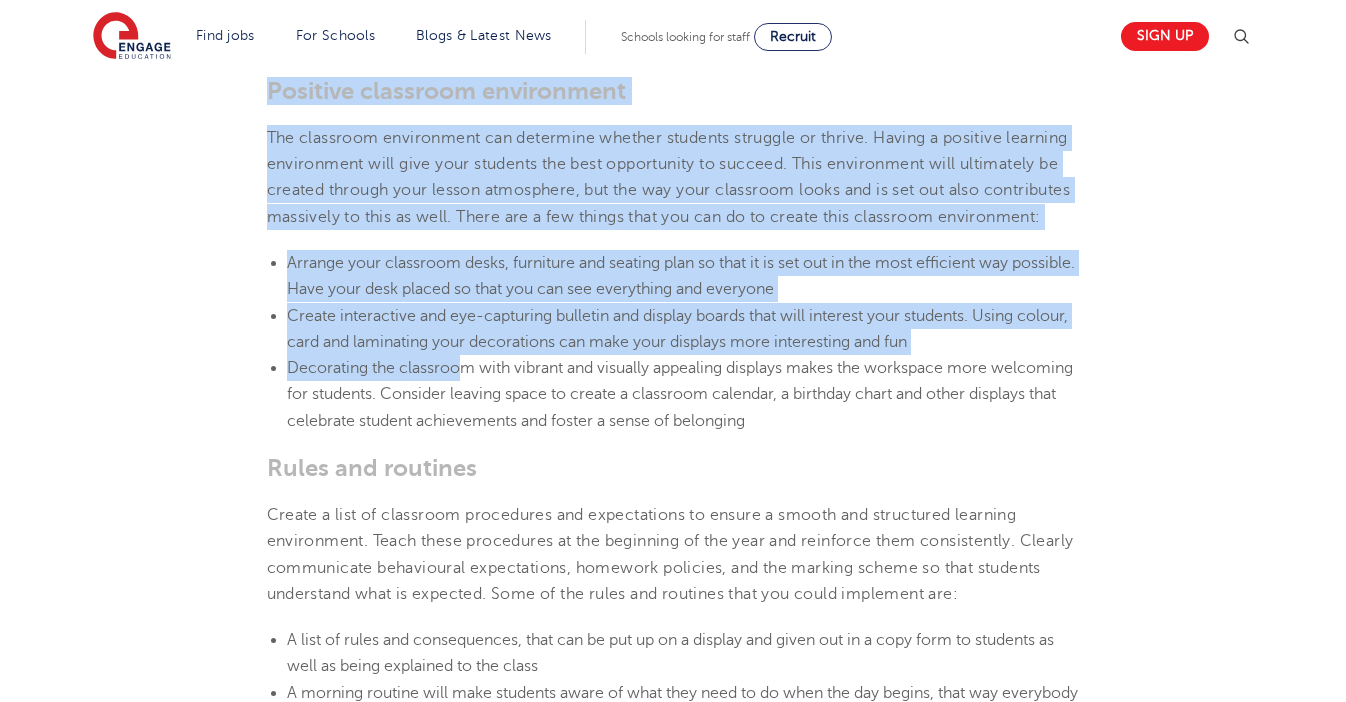 click on "8th [MONTH] [YEAR] How to prepare for a successful school year as a teacher The beginning of a school year can be daunting and nerve-racking but it is also an excellent chance for new beginnings and a clean slate. As the new school year begins, proper preparation is key to ensuring a successful academic year. Preparing for a new school year requires thoughtful planning and organisation, here are some ideas to help you get ready: Get organised A great way to kick-start your preparation for the new school year is to get organised! Having a tidy classroom, desk and workspace can set you off to a great start if you want to be organised, as it can help your focus and build a positive learning environment. Positive classroom environment Arrange your classroom desks, furniture and seating plan so that it is set out in the most efficient way possible. Have your desk placed so that you can see everything and everyone Rules and routines  check out this blog ) Classroom Organisation  Rearrange your files and documents" at bounding box center (673, 1064) 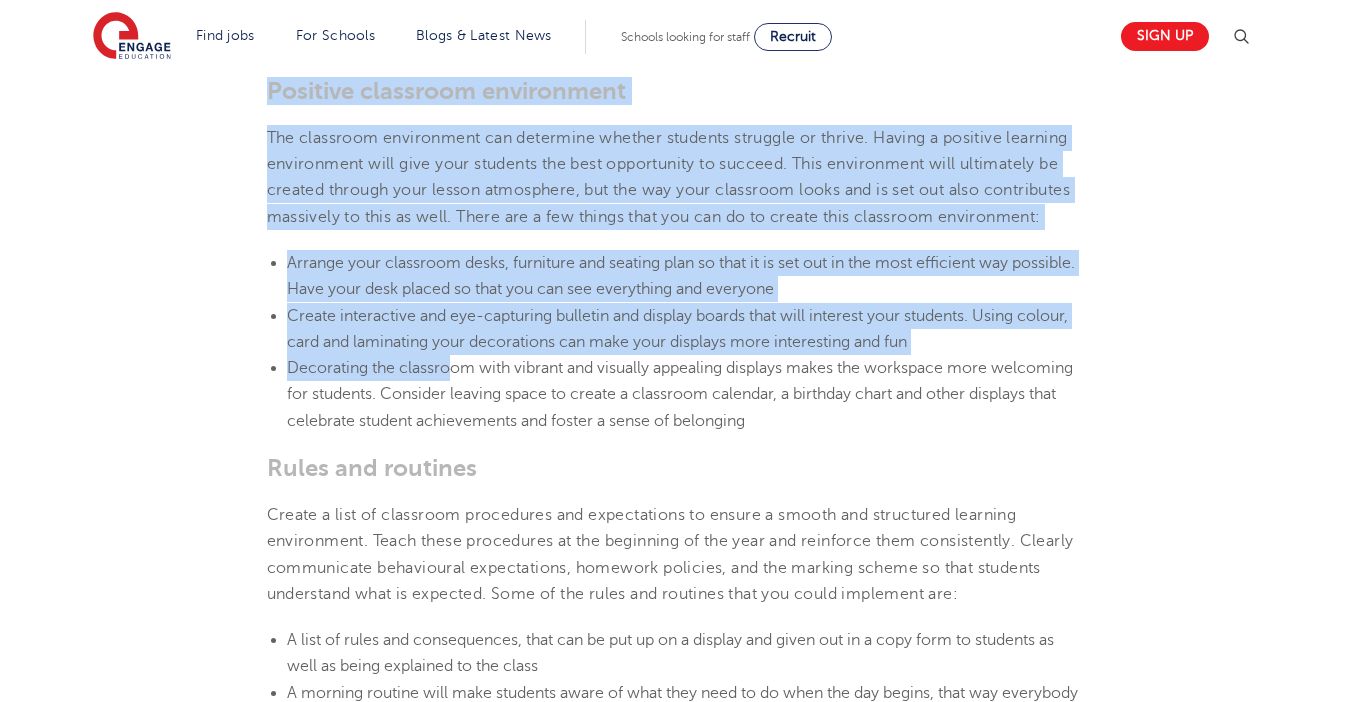 click on "Decorating the classroom with vibrant and visually appealing displays makes the workspace more welcoming for students. Consider leaving space to create a classroom calendar, a birthday chart and other displays that celebrate student achievements and foster a sense of belonging" at bounding box center (680, 394) 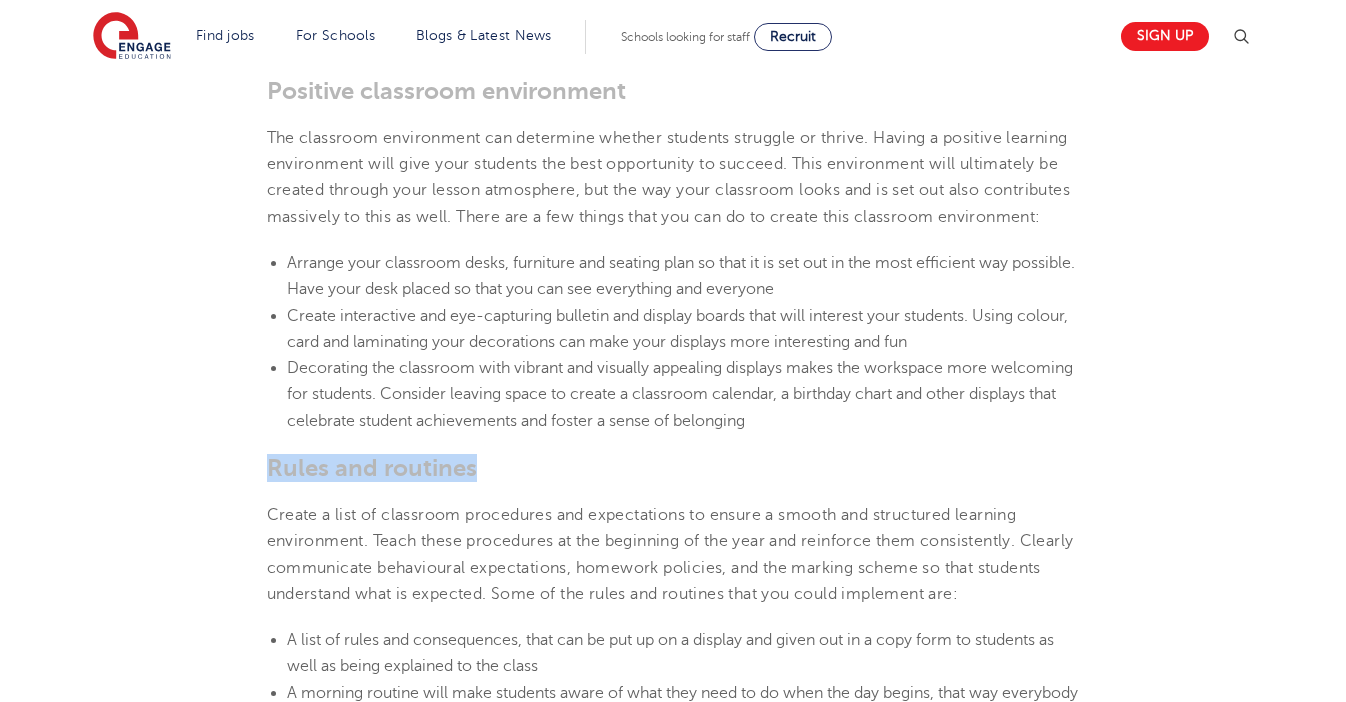 drag, startPoint x: 500, startPoint y: 498, endPoint x: 265, endPoint y: 489, distance: 235.17227 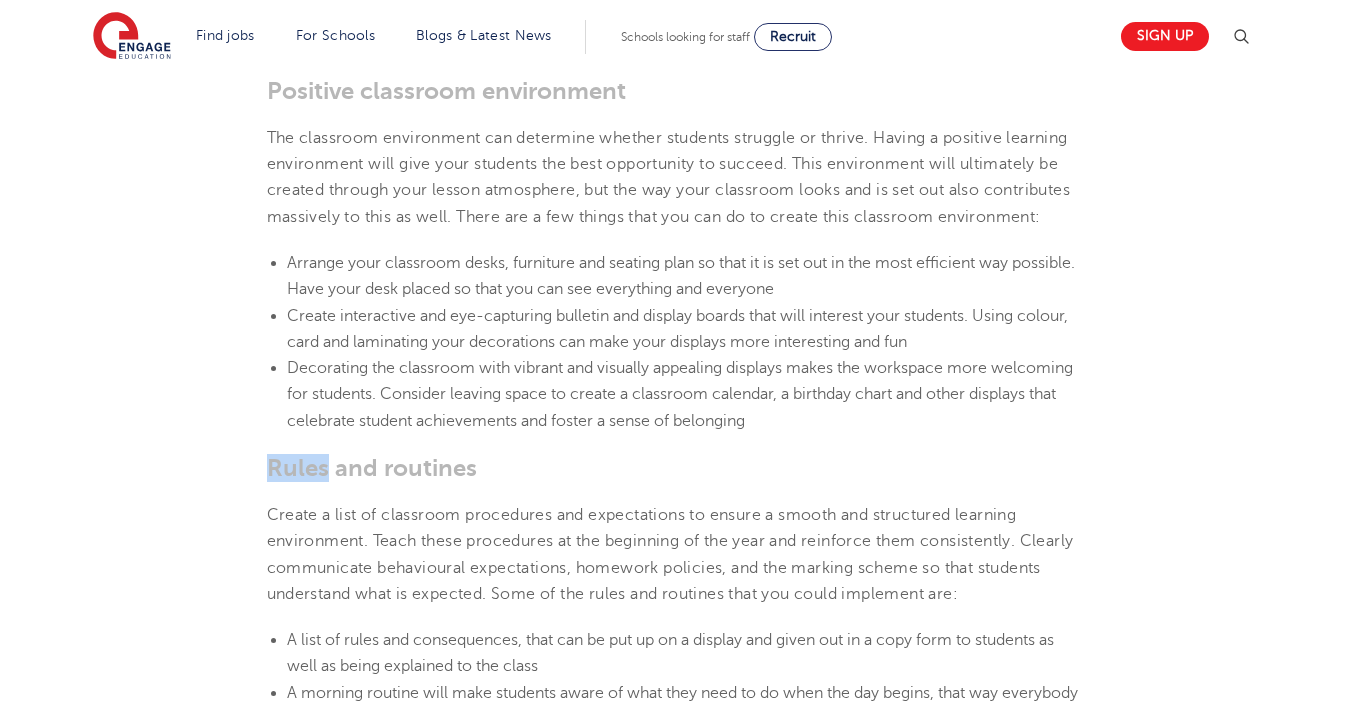 drag, startPoint x: 265, startPoint y: 489, endPoint x: 461, endPoint y: 473, distance: 196.65198 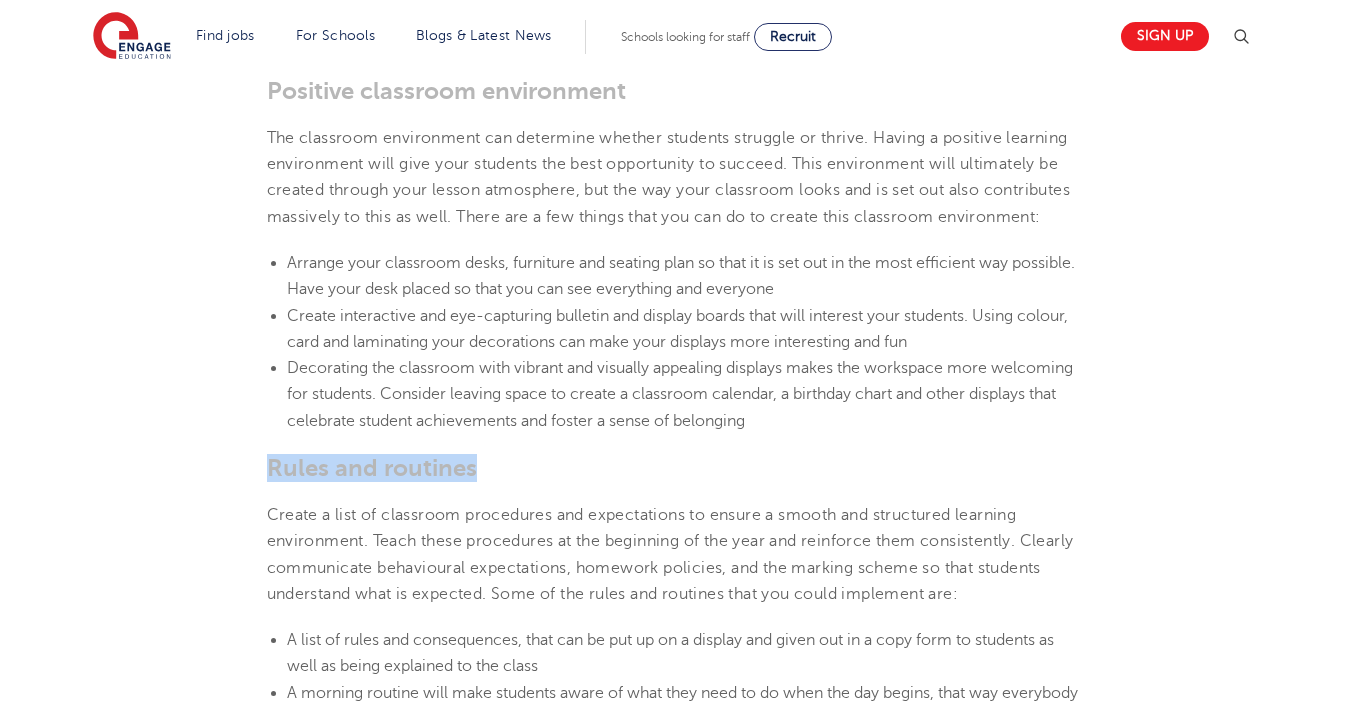 drag, startPoint x: 480, startPoint y: 509, endPoint x: 250, endPoint y: 502, distance: 230.10649 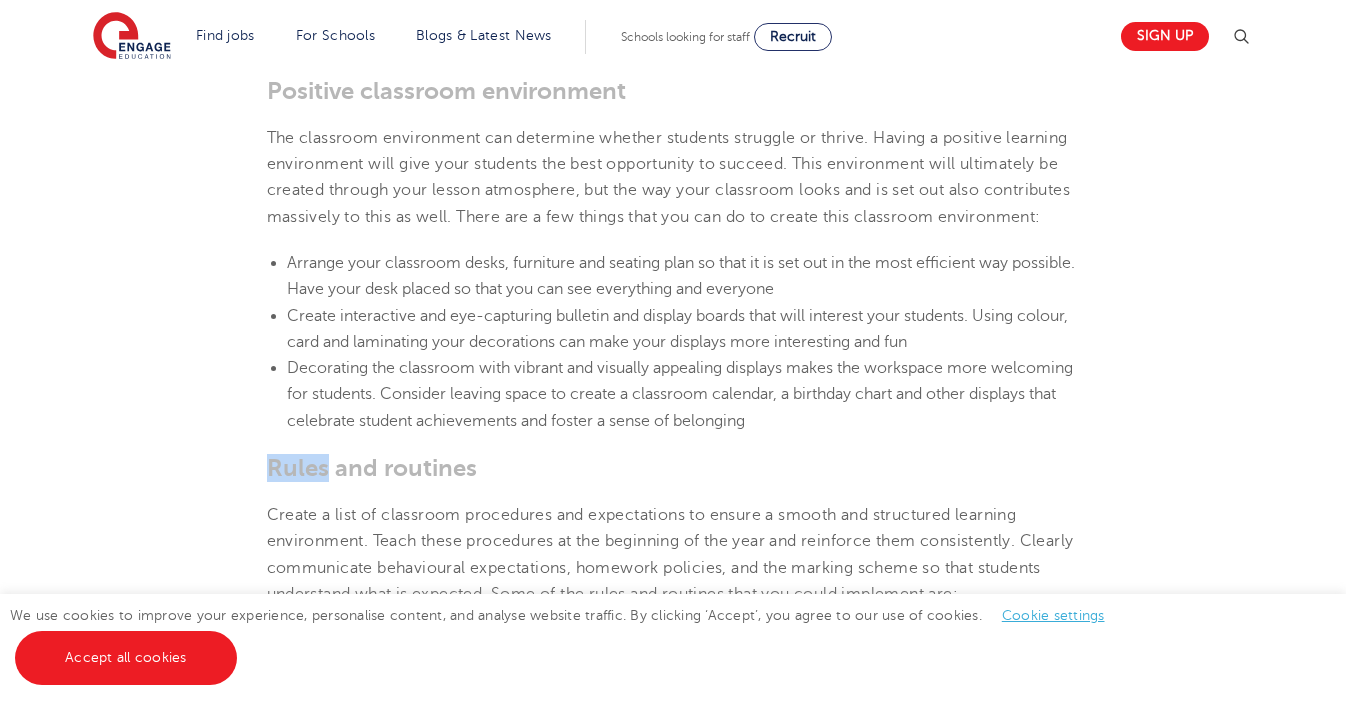drag, startPoint x: 250, startPoint y: 502, endPoint x: 469, endPoint y: 514, distance: 219.32852 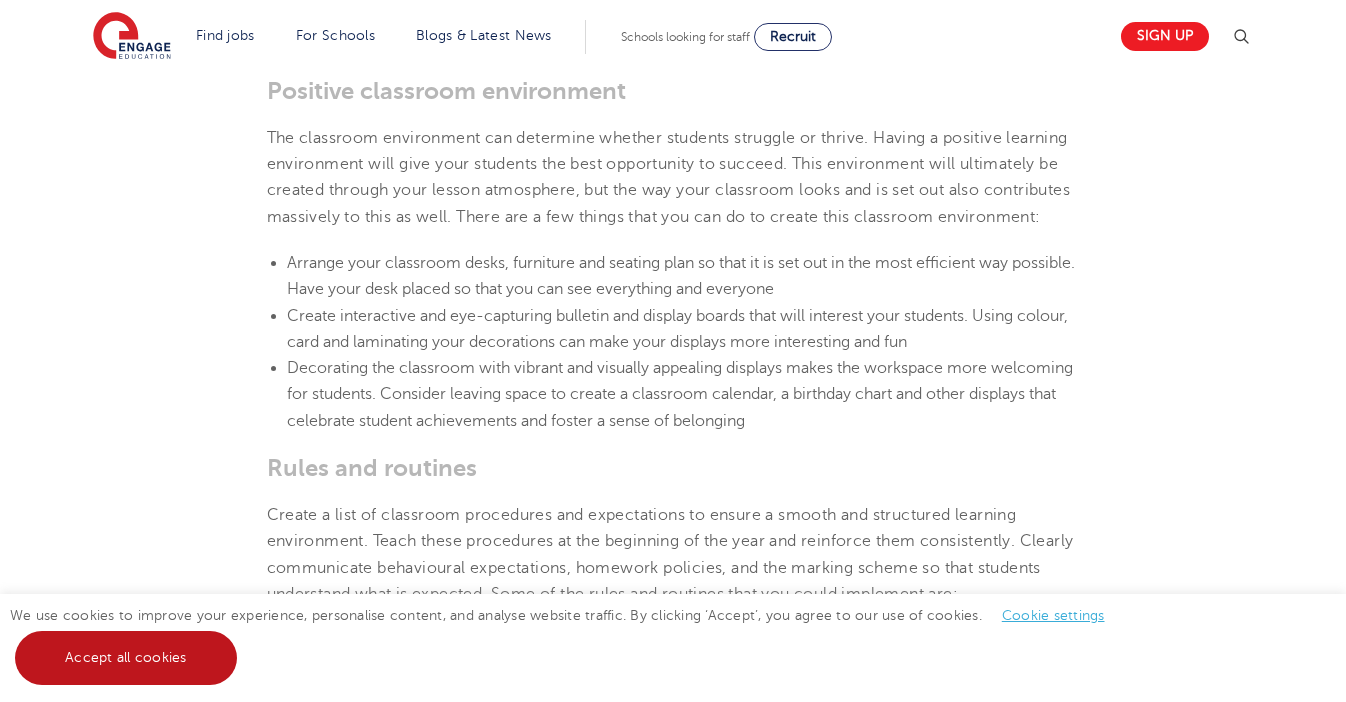 click on "Accept all cookies" at bounding box center (126, 658) 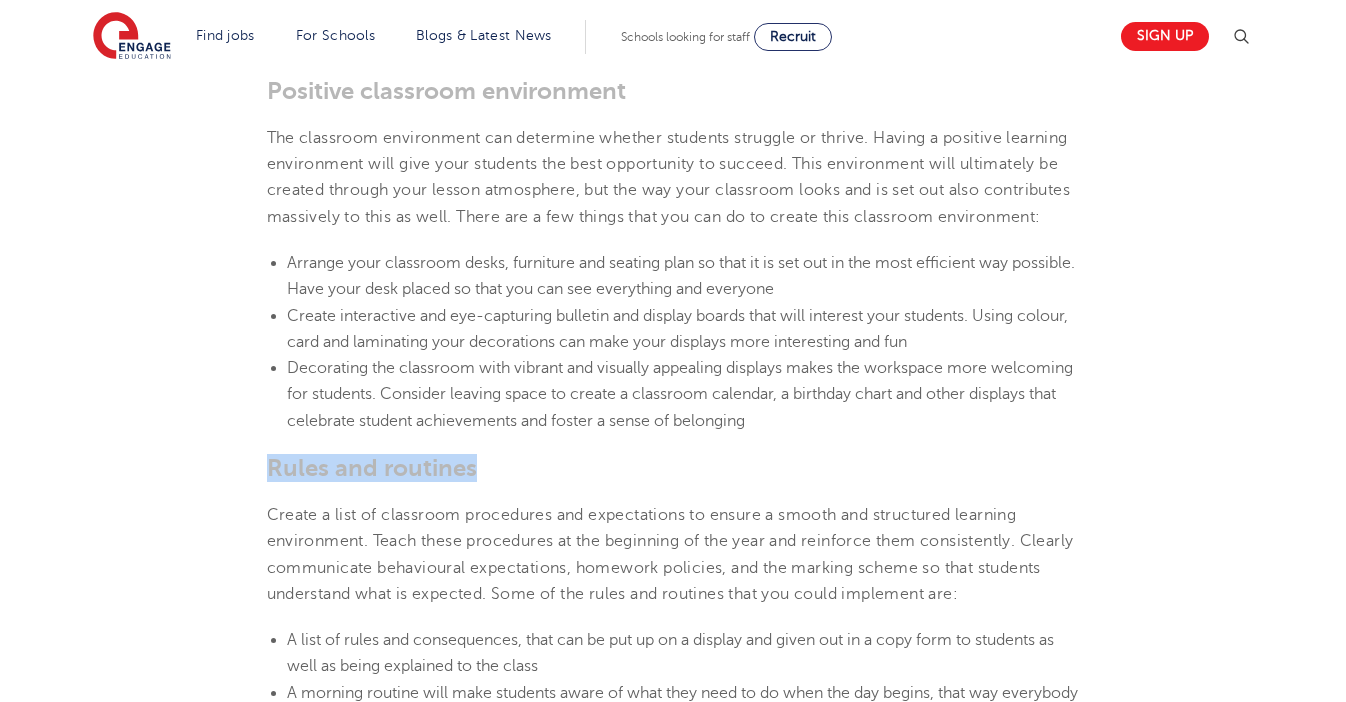 drag, startPoint x: 481, startPoint y: 493, endPoint x: 261, endPoint y: 503, distance: 220.22716 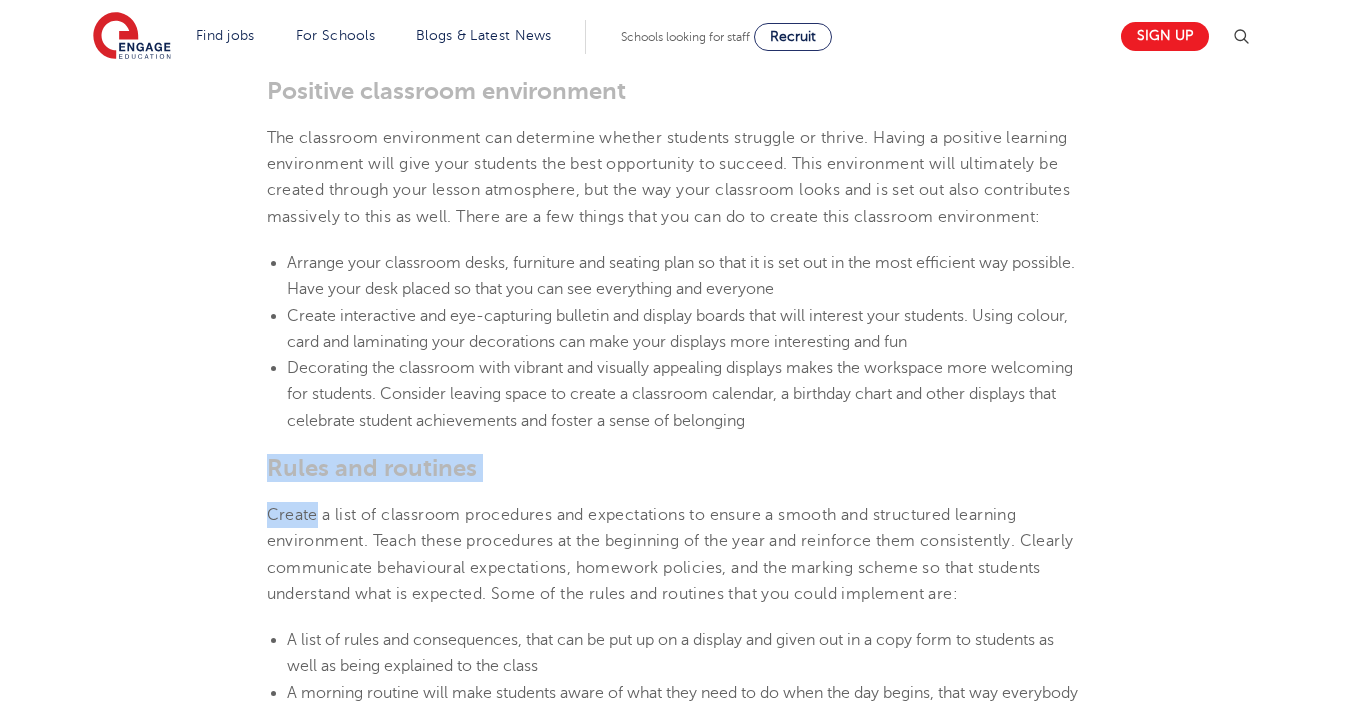 drag, startPoint x: 261, startPoint y: 502, endPoint x: 437, endPoint y: 511, distance: 176.22997 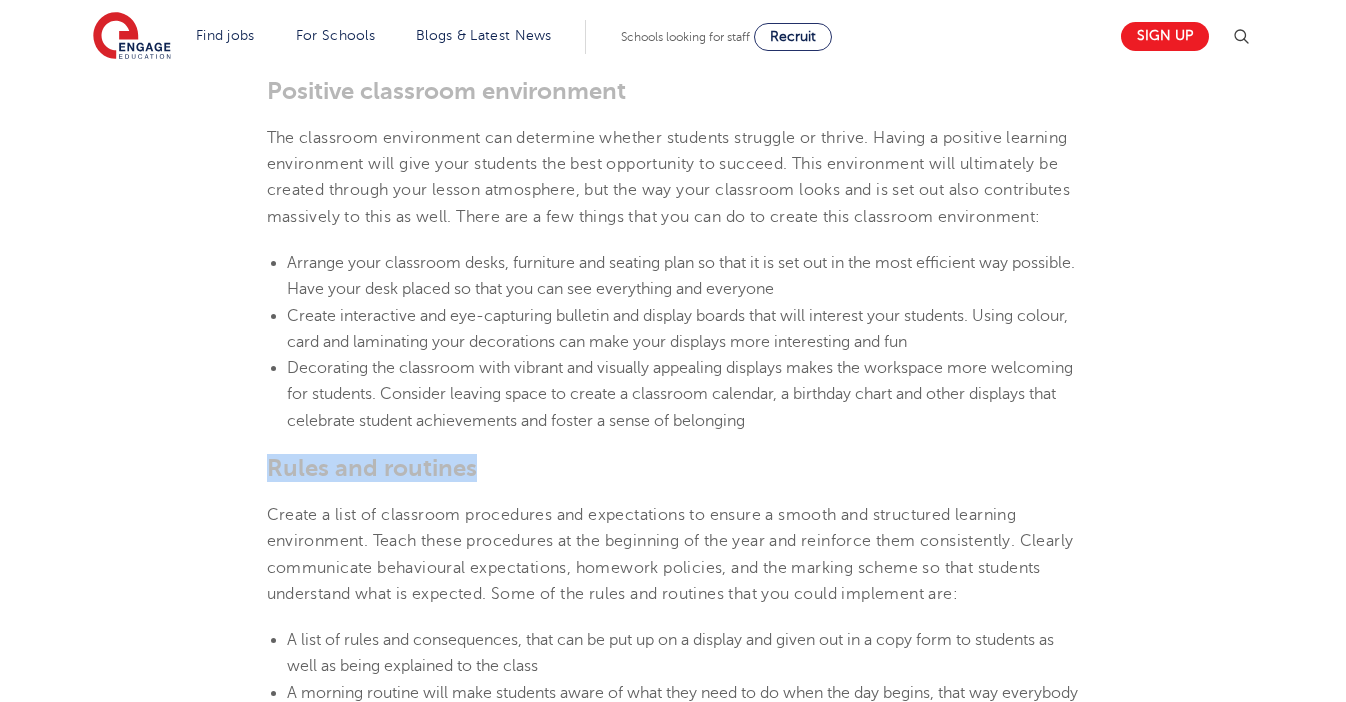 drag, startPoint x: 491, startPoint y: 493, endPoint x: 264, endPoint y: 528, distance: 229.68239 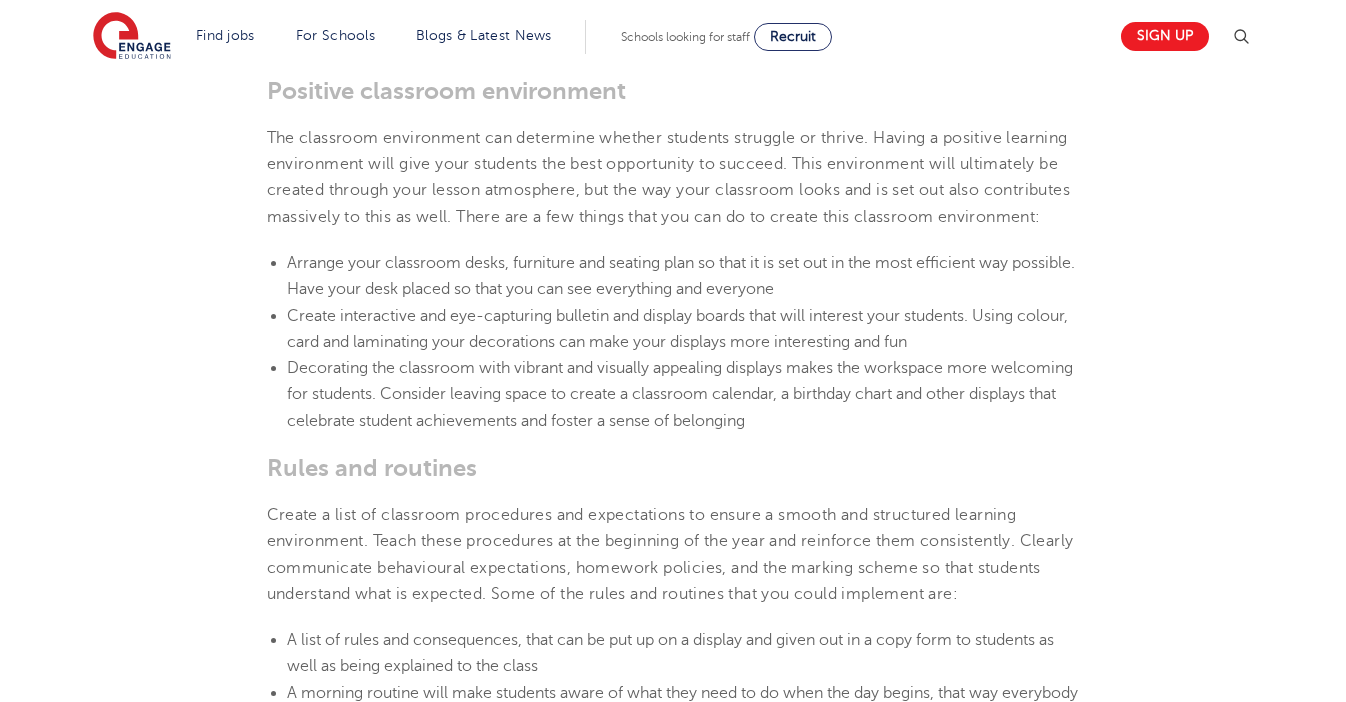 click on "8th [MONTH] [YEAR] How to prepare for a successful school year as a teacher The beginning of a school year can be daunting and nerve-racking but it is also an excellent chance for new beginnings and a clean slate. As the new school year begins, proper preparation is key to ensuring a successful academic year. Preparing for a new school year requires thoughtful planning and organisation, here are some ideas to help you get ready: Get organised A great way to kick-start your preparation for the new school year is to get organised! Having a tidy classroom, desk and workspace can set you off to a great start if you want to be organised, as it can help your focus and build a positive learning environment. Positive classroom environment Arrange your classroom desks, furniture and seating plan so that it is set out in the most efficient way possible. Have your desk placed so that you can see everything and everyone Rules and routines  check out this blog ) Classroom Organisation  Rearrange your files and documents" at bounding box center (673, 1102) 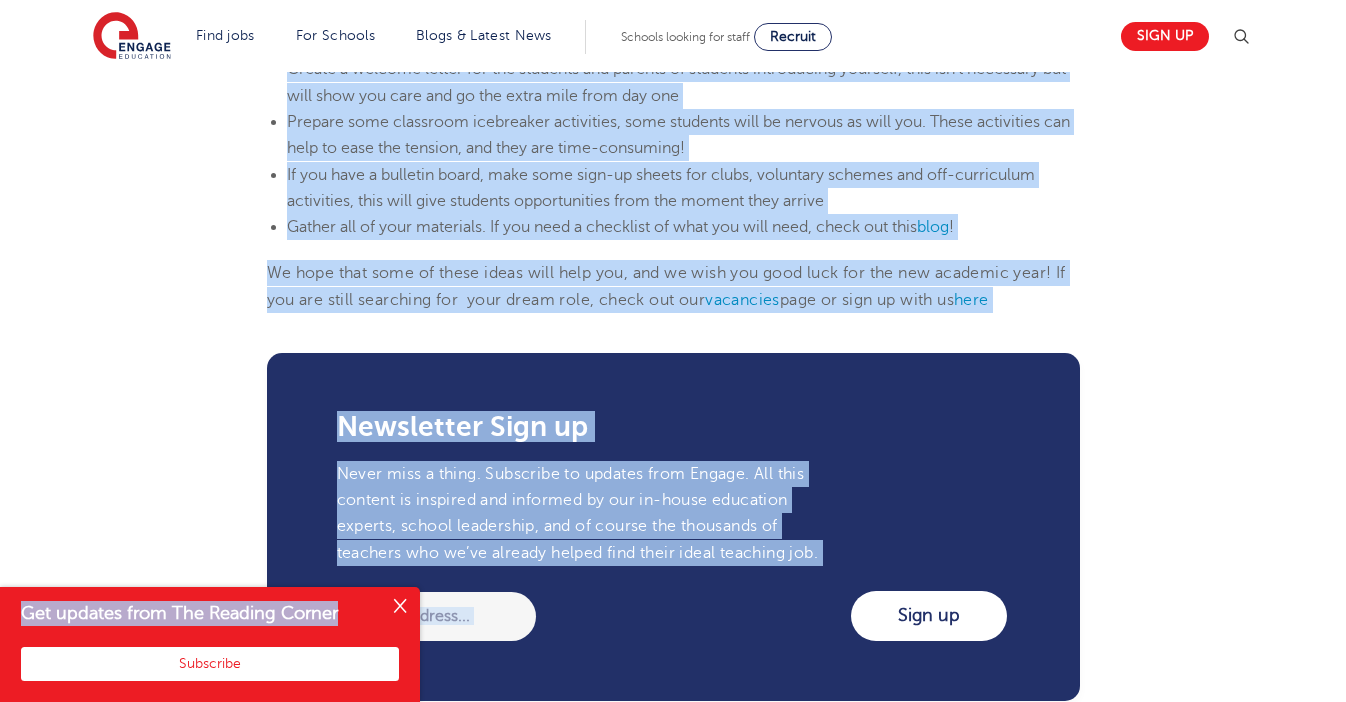 scroll, scrollTop: 2921, scrollLeft: 0, axis: vertical 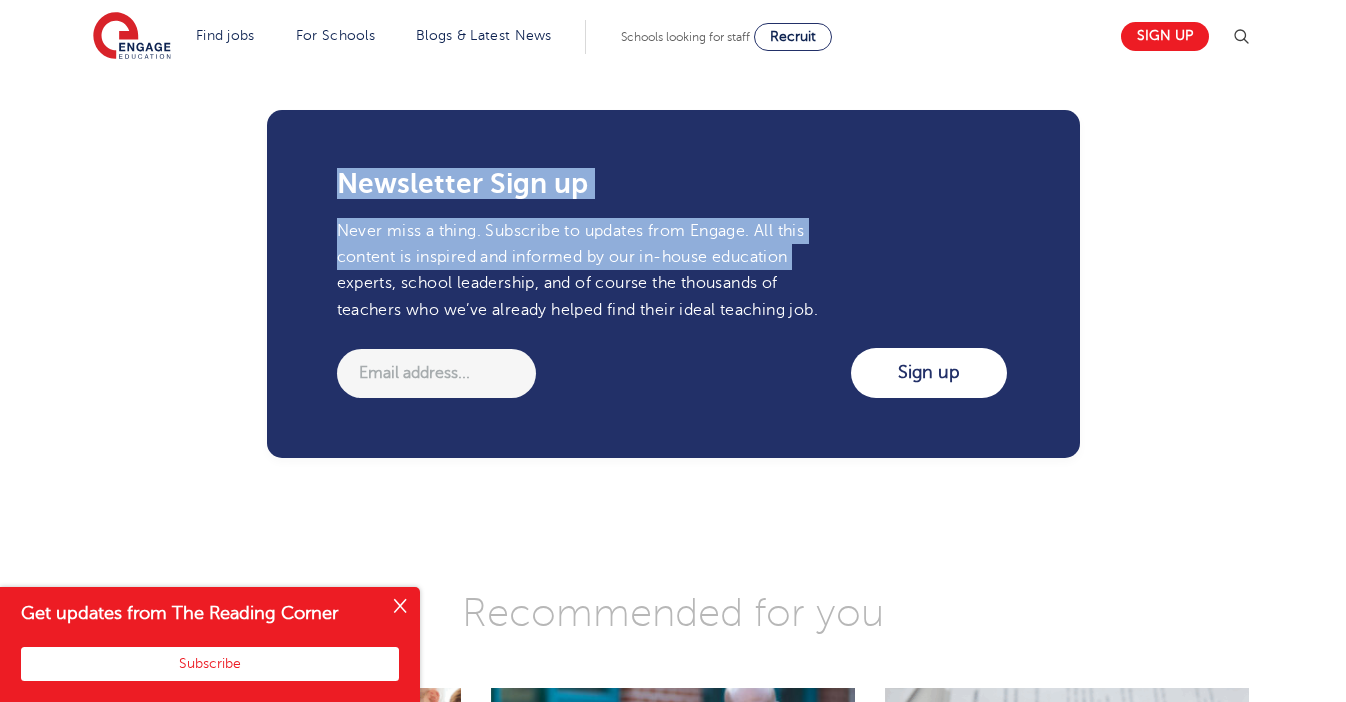 drag, startPoint x: 280, startPoint y: 491, endPoint x: 190, endPoint y: 292, distance: 218.40558 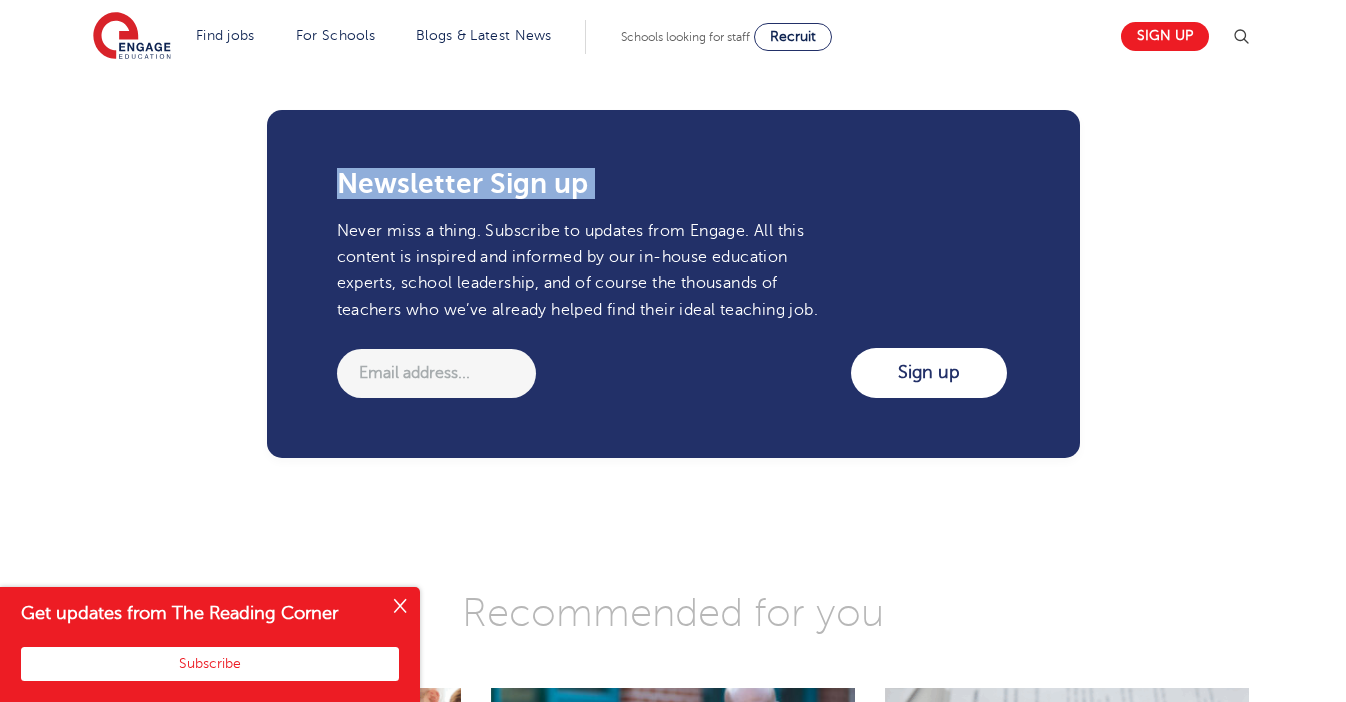 click at bounding box center (400, 607) 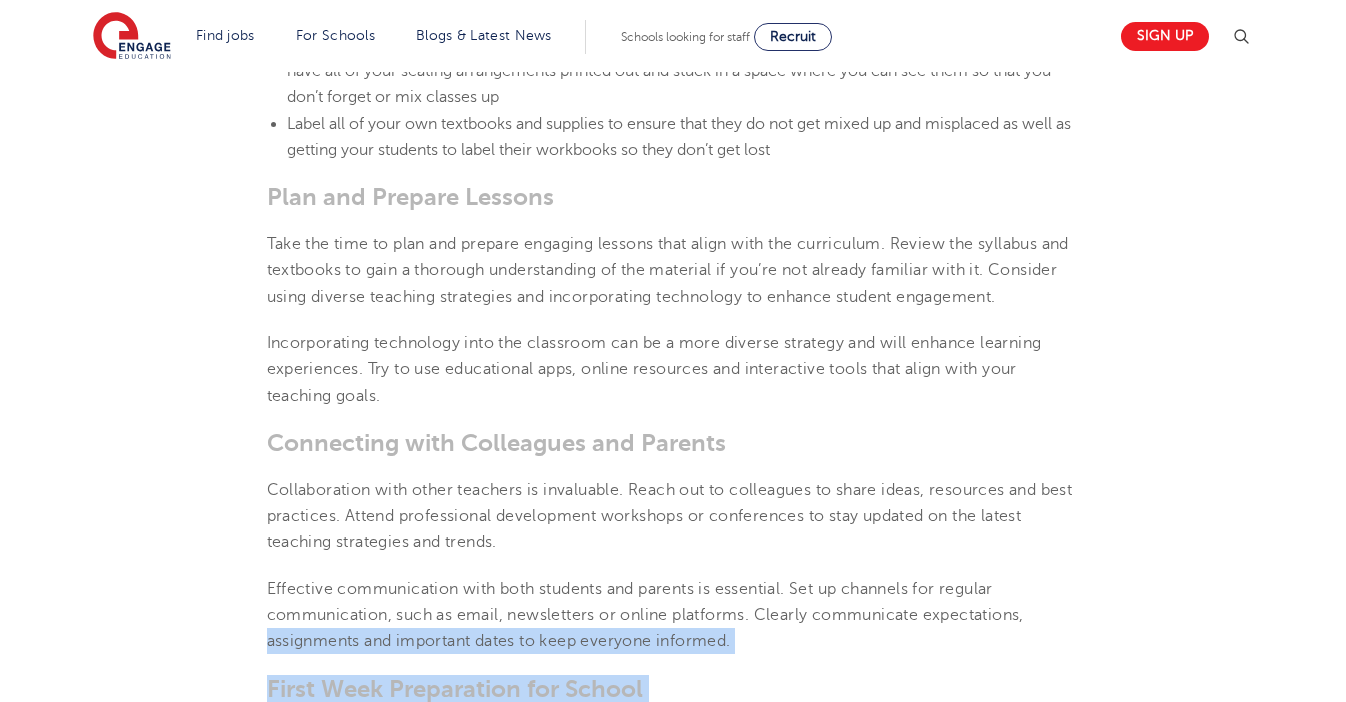 scroll, scrollTop: 2573, scrollLeft: 0, axis: vertical 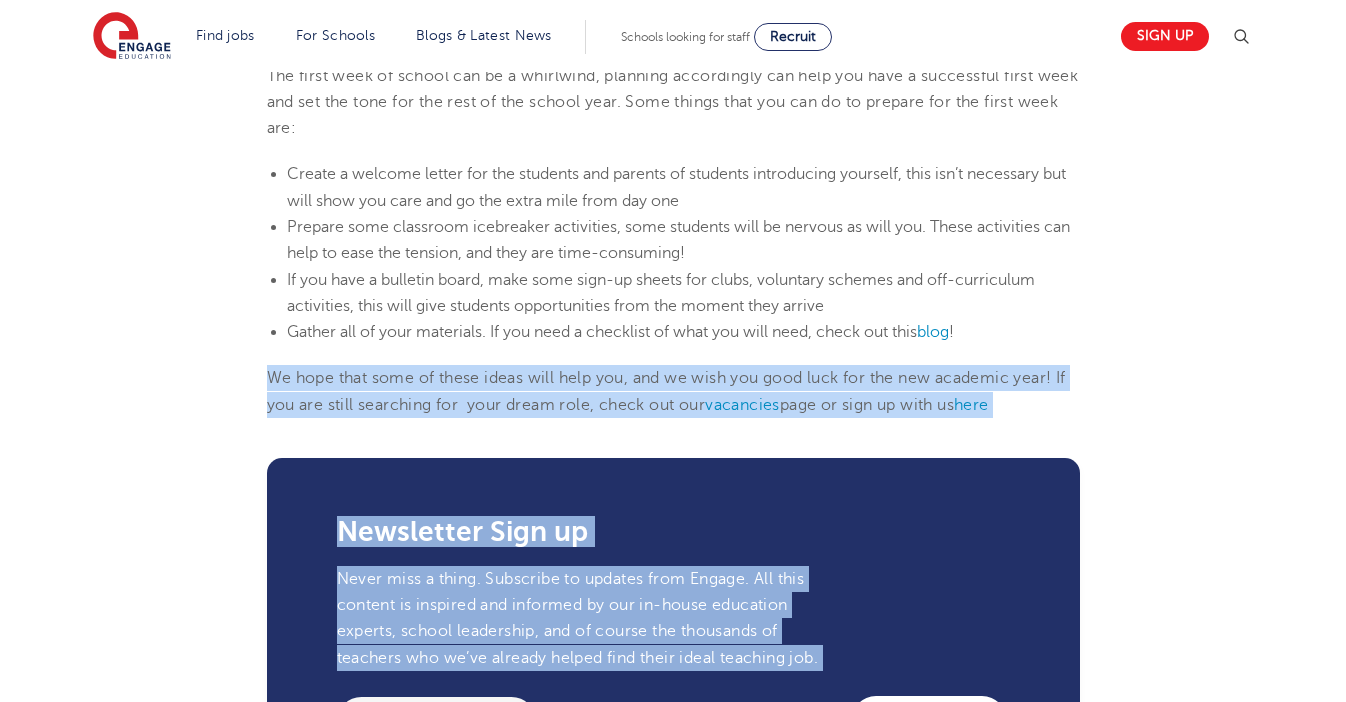 drag, startPoint x: 324, startPoint y: 608, endPoint x: 230, endPoint y: 435, distance: 196.88829 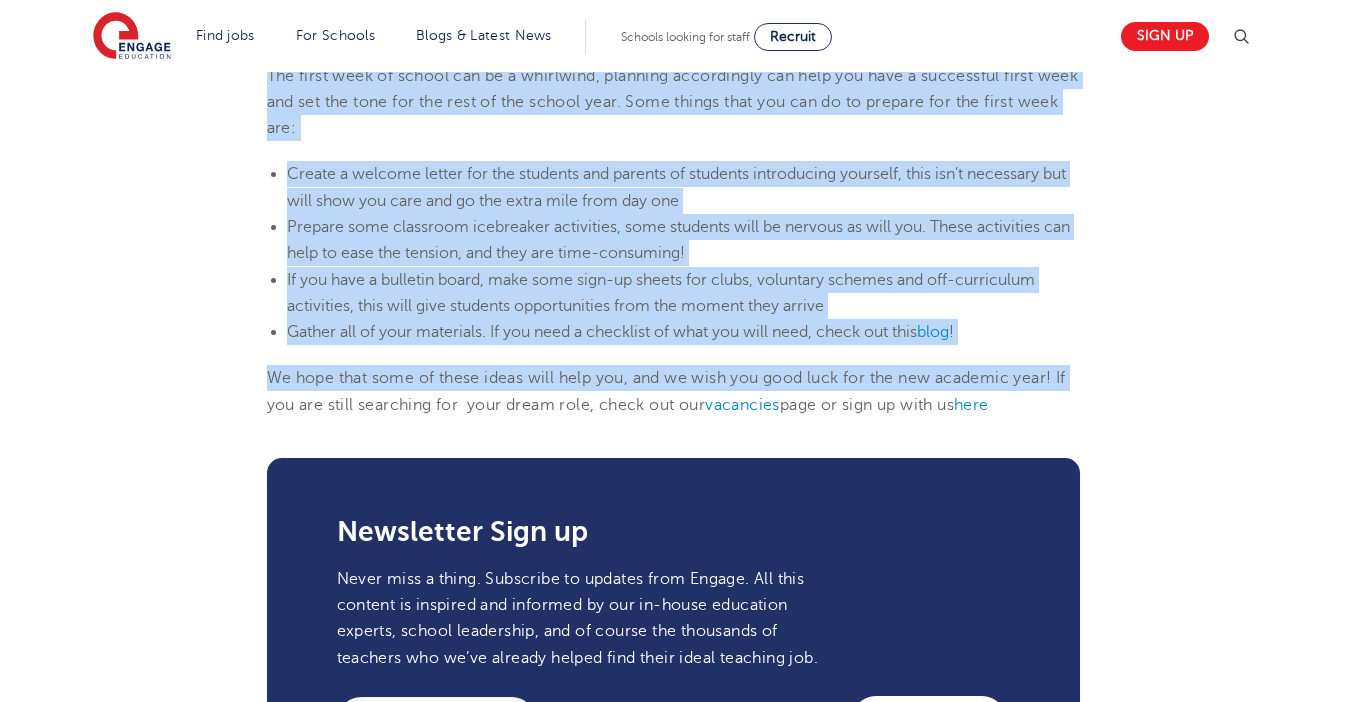 drag, startPoint x: 244, startPoint y: 465, endPoint x: 249, endPoint y: 75, distance: 390.03204 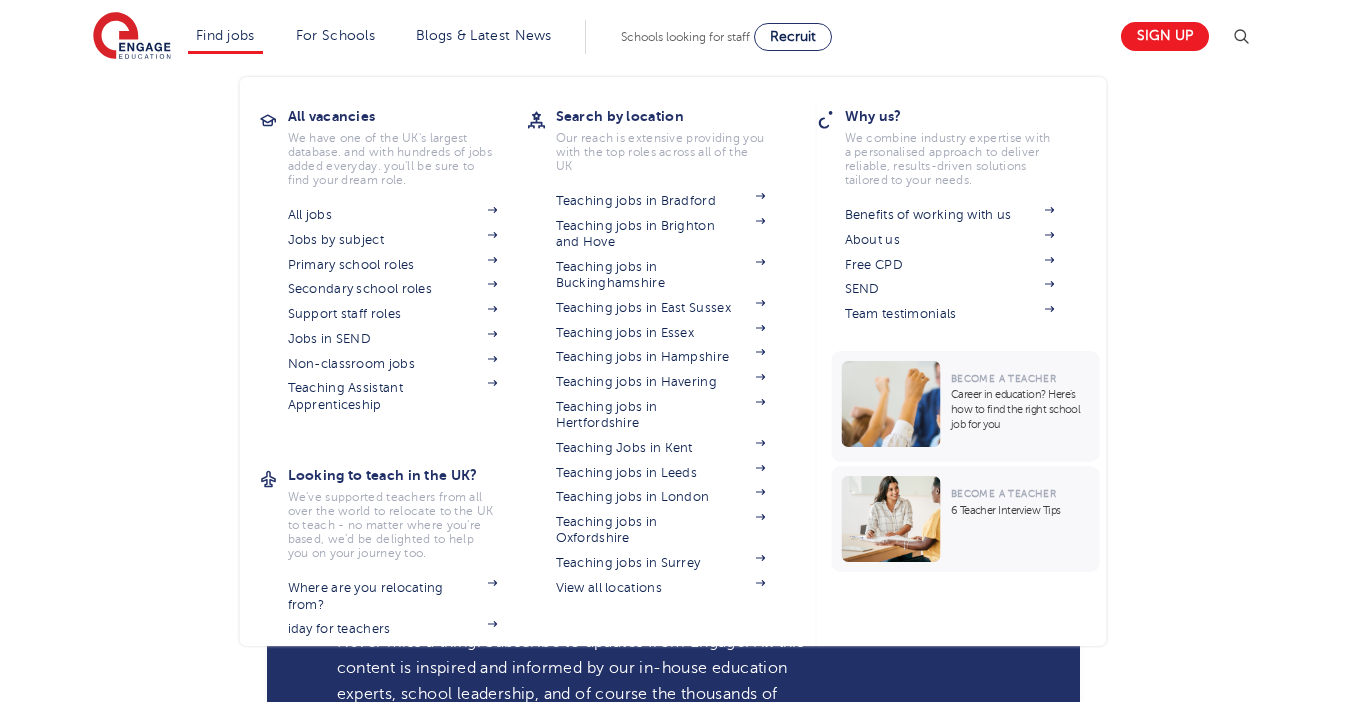 scroll, scrollTop: 2477, scrollLeft: 0, axis: vertical 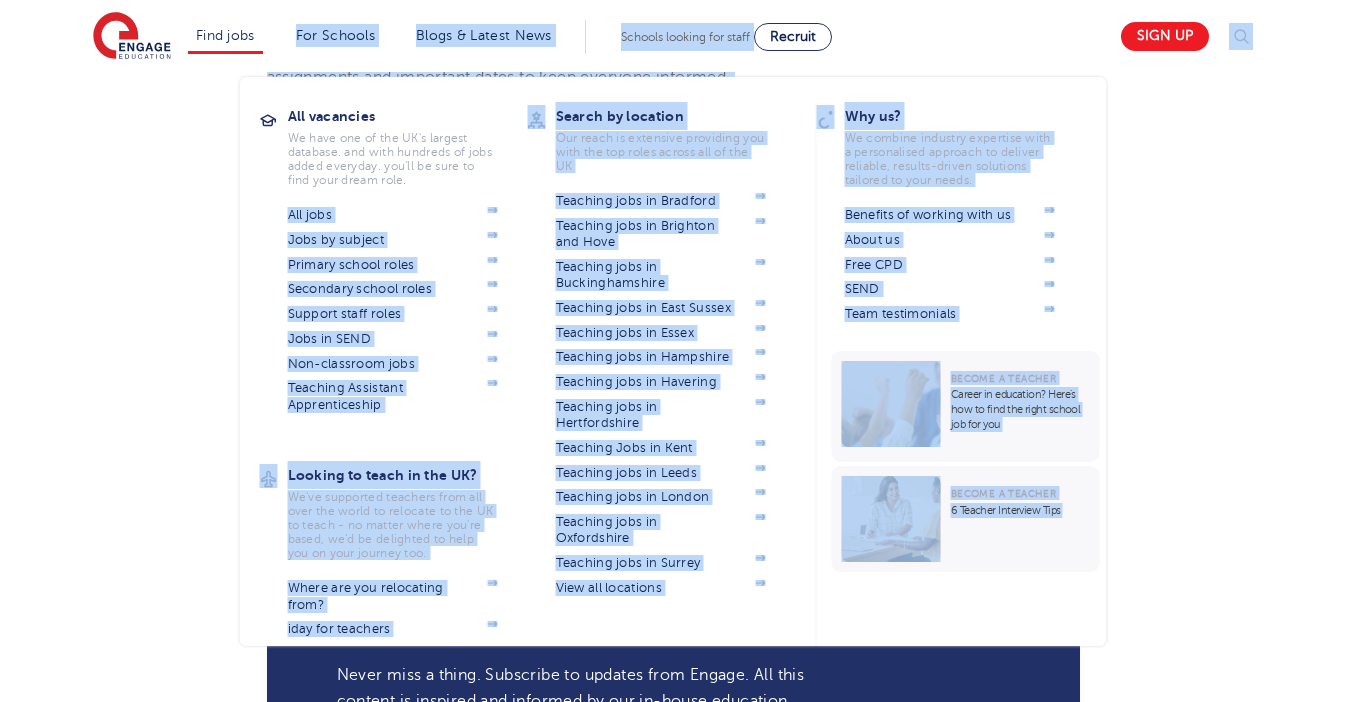 drag, startPoint x: 251, startPoint y: 109, endPoint x: 242, endPoint y: 204, distance: 95.42536 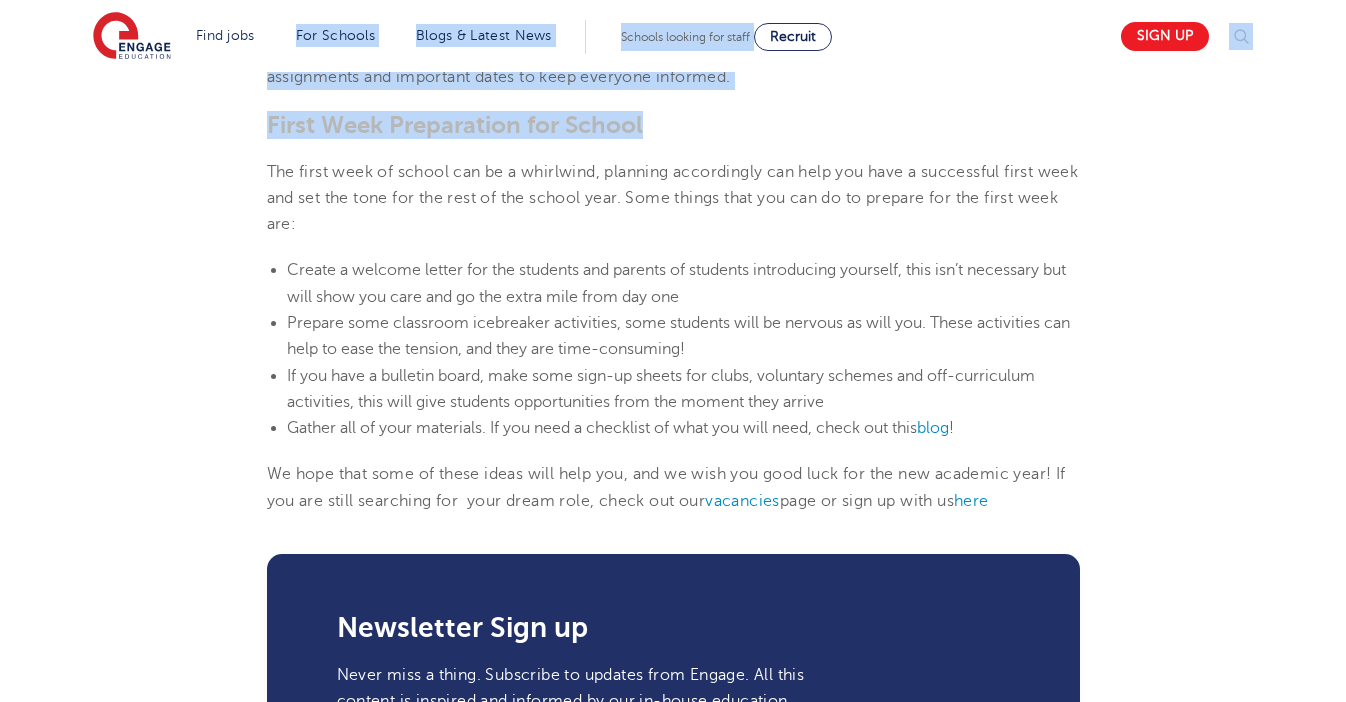 click on "8th [MONTH] [YEAR] How to prepare for a successful school year as a teacher The beginning of a school year can be daunting and nerve-racking but it is also an excellent chance for new beginnings and a clean slate. As the new school year begins, proper preparation is key to ensuring a successful academic year. Preparing for a new school year requires thoughtful planning and organisation, here are some ideas to help you get ready: Get organised A great way to kick-start your preparation for the new school year is to get organised! Having a tidy classroom, desk and workspace can set you off to a great start if you want to be organised, as it can help your focus and build a positive learning environment. Positive classroom environment Arrange your classroom desks, furniture and seating plan so that it is set out in the most efficient way possible. Have your desk placed so that you can see everything and everyone Rules and routines  check out this blog ) Classroom Organisation  Rearrange your files and documents" at bounding box center [673, -487] 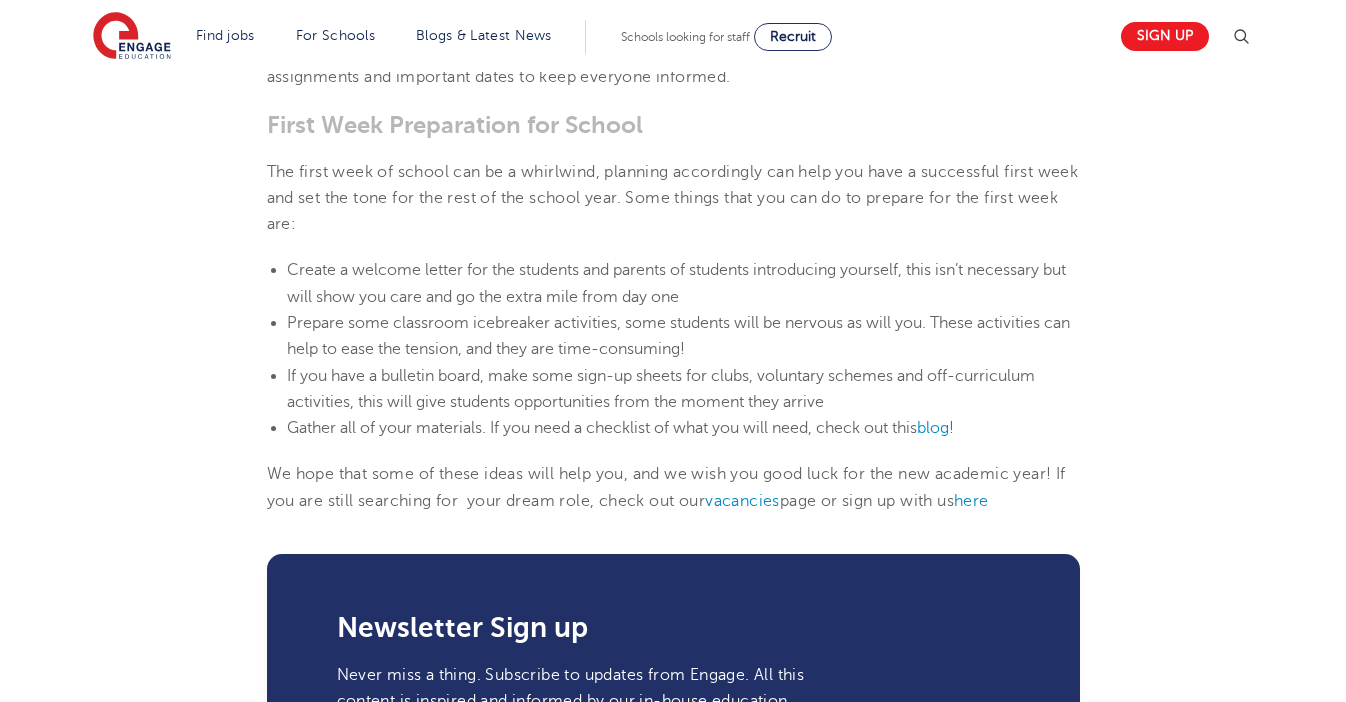 drag, startPoint x: 266, startPoint y: 157, endPoint x: 575, endPoint y: 157, distance: 309 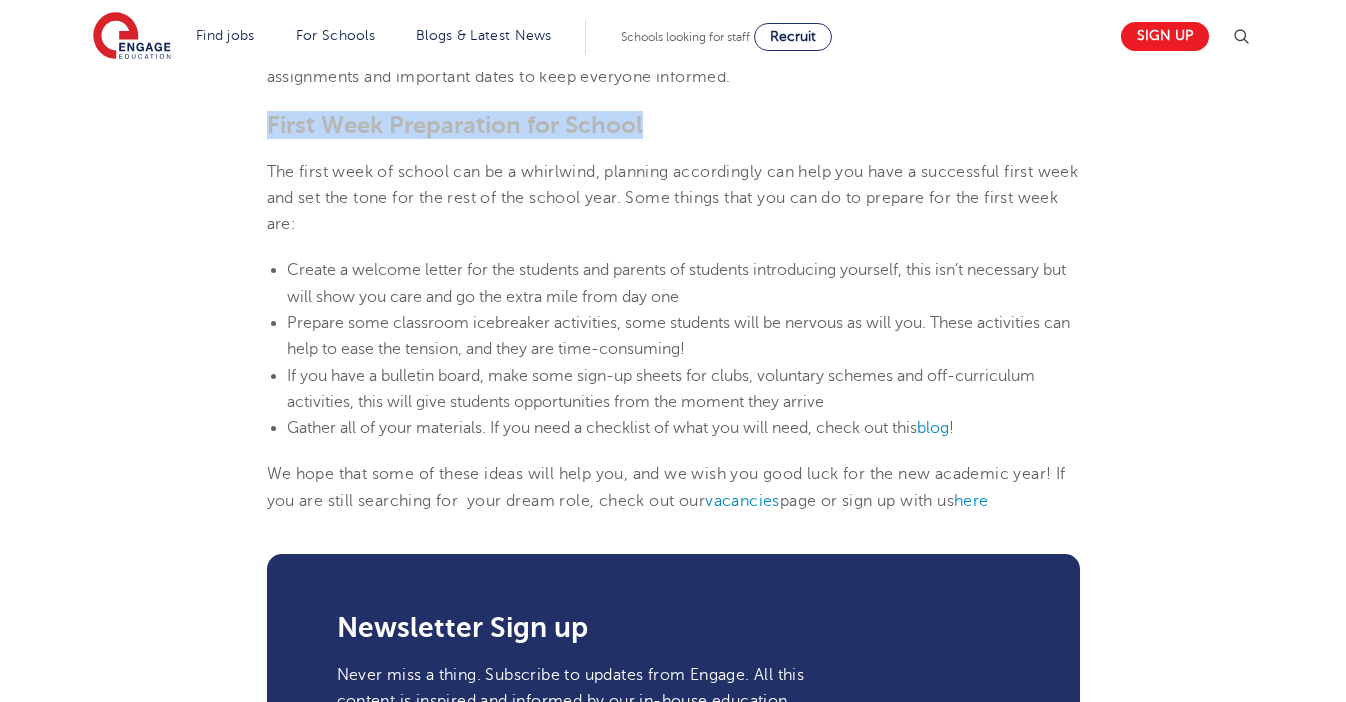 drag, startPoint x: 660, startPoint y: 186, endPoint x: 189, endPoint y: 183, distance: 471.00955 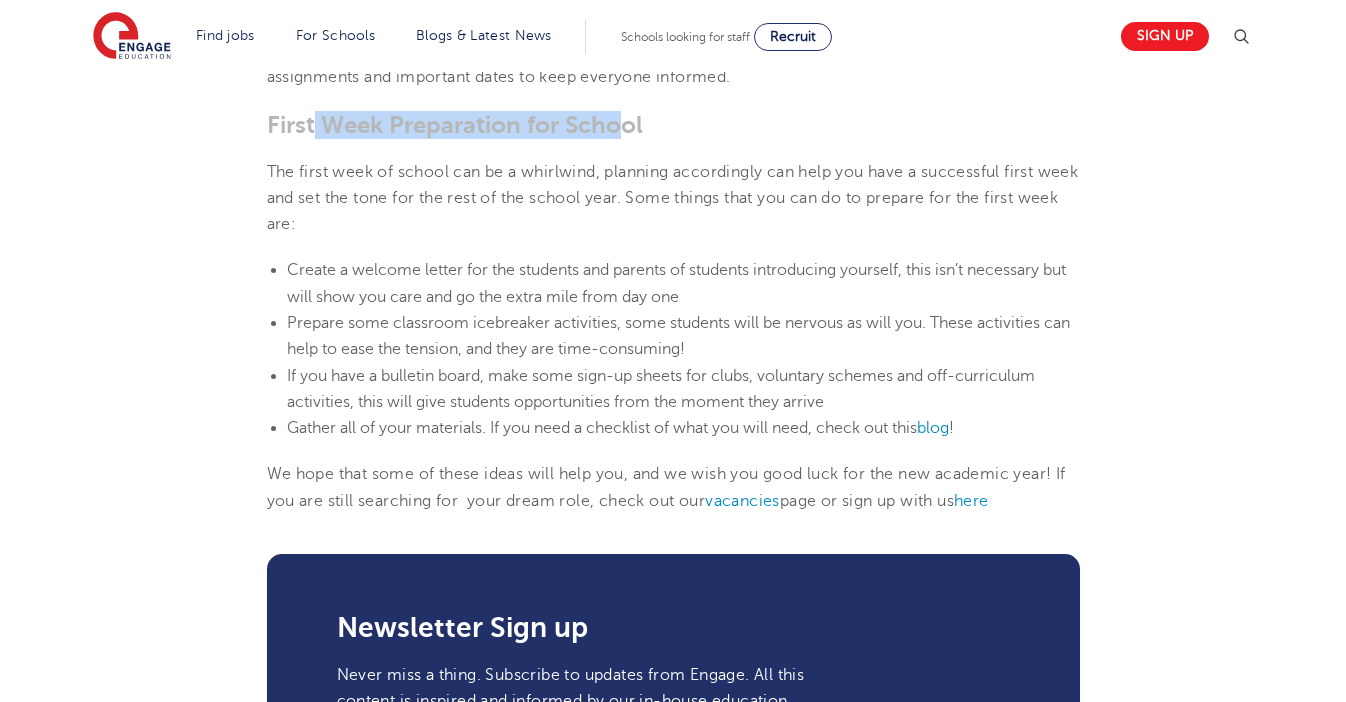 drag, startPoint x: 621, startPoint y: 168, endPoint x: 315, endPoint y: 171, distance: 306.0147 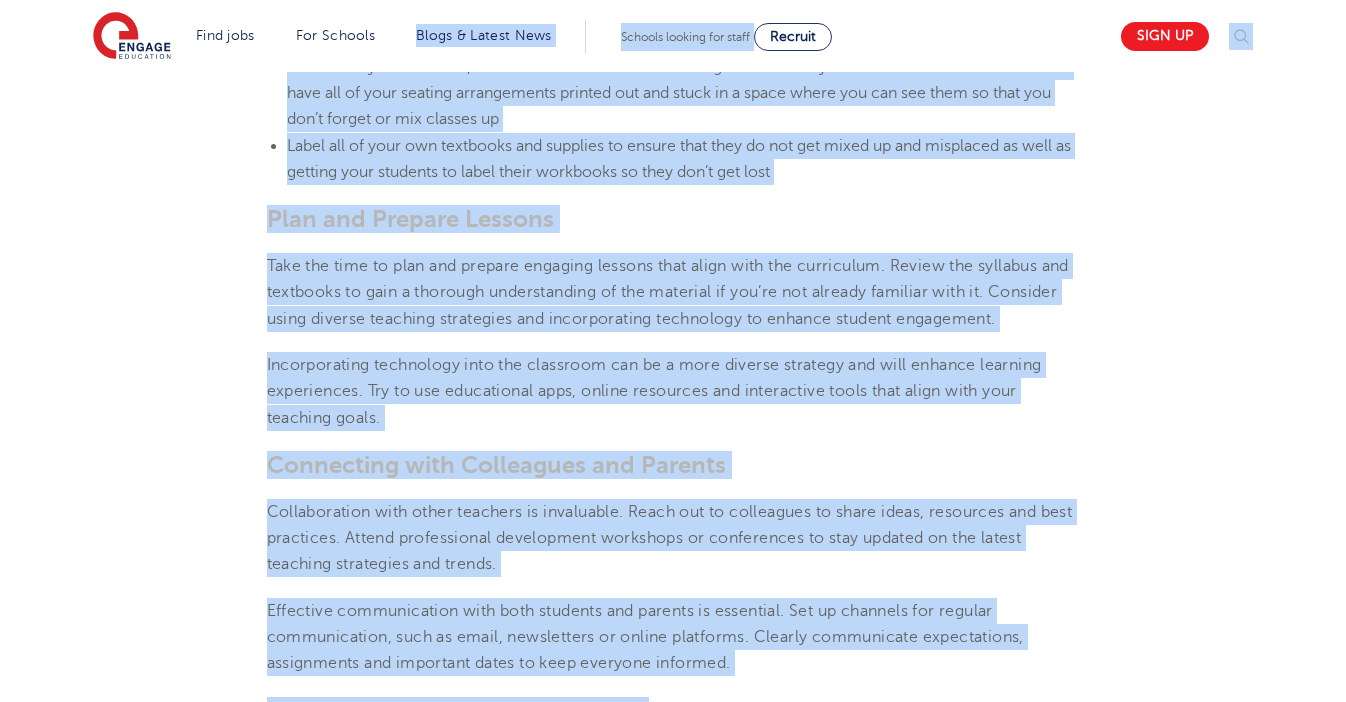 scroll, scrollTop: 1578, scrollLeft: 0, axis: vertical 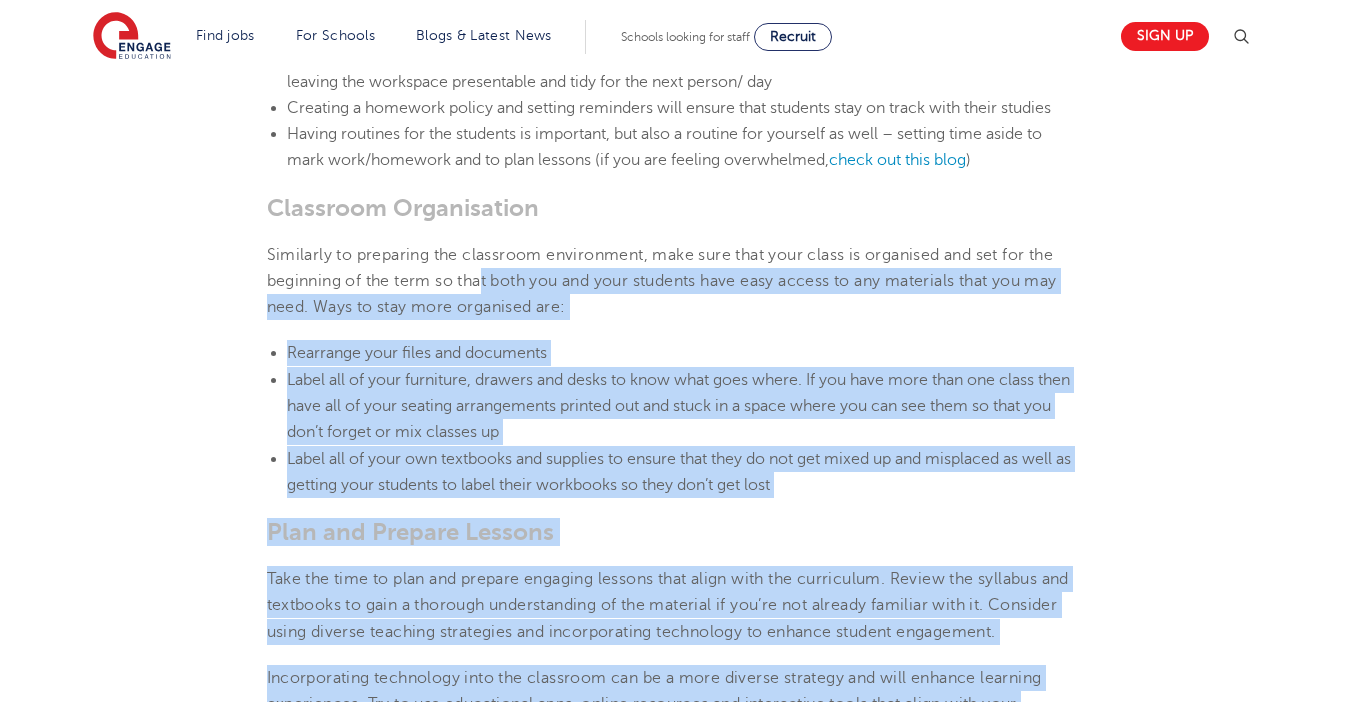 drag, startPoint x: 510, startPoint y: 505, endPoint x: 488, endPoint y: 316, distance: 190.27611 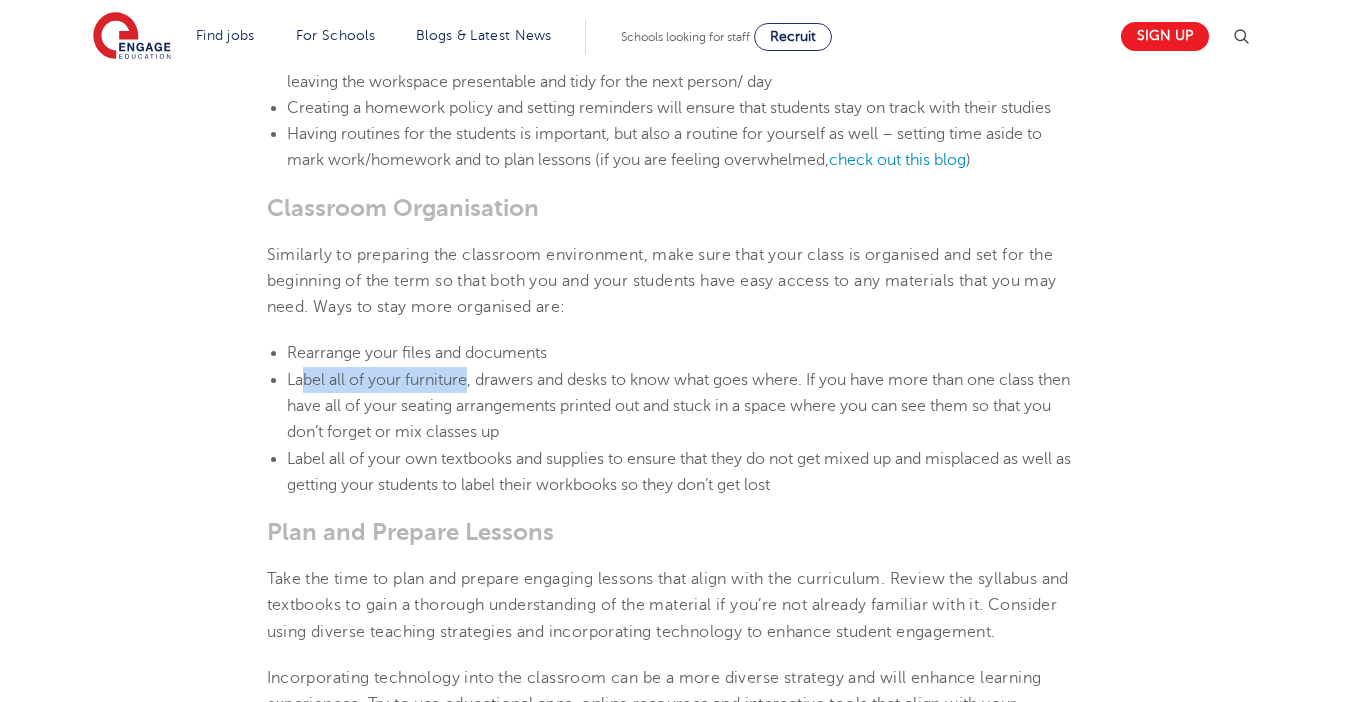 drag, startPoint x: 307, startPoint y: 401, endPoint x: 534, endPoint y: 409, distance: 227.14093 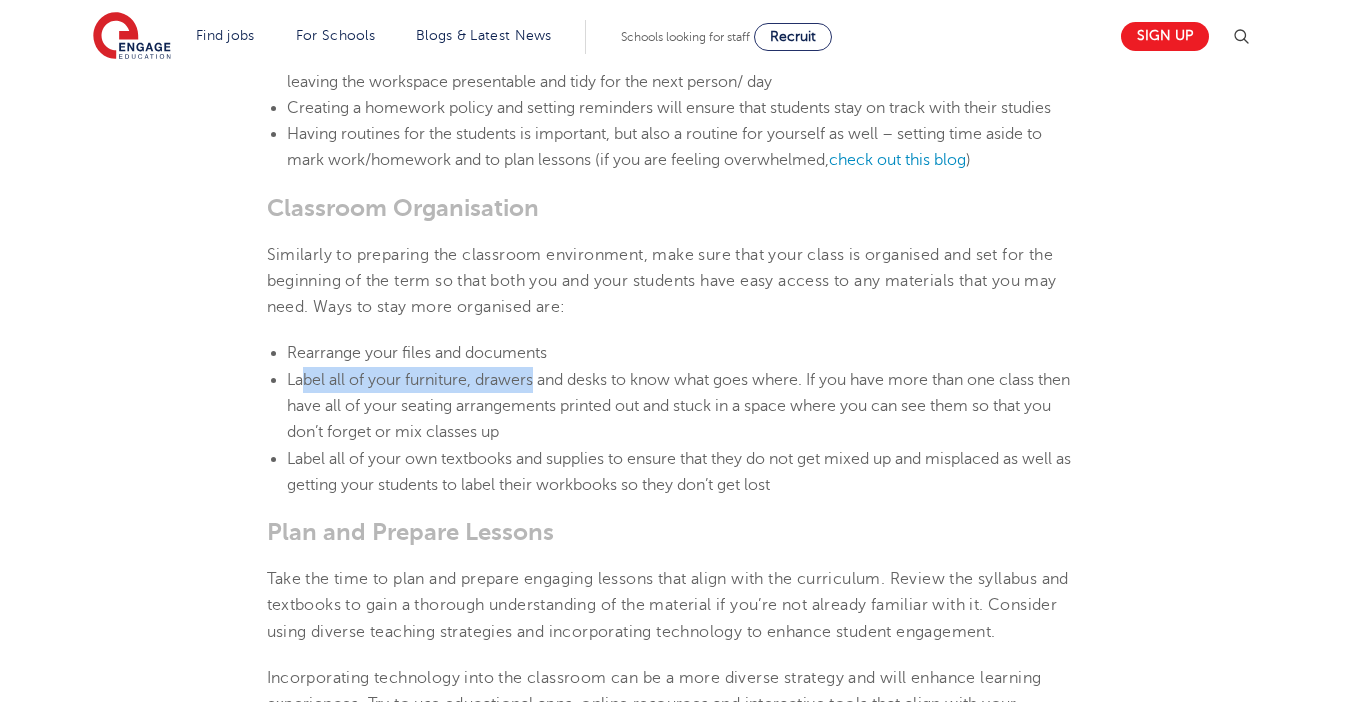 click on "Label all of your furniture, drawers and desks to know what goes where. If you have more than one class then have all of your seating arrangements printed out and stuck in a space where you can see them so that you don’t forget or mix classes up" at bounding box center [678, 406] 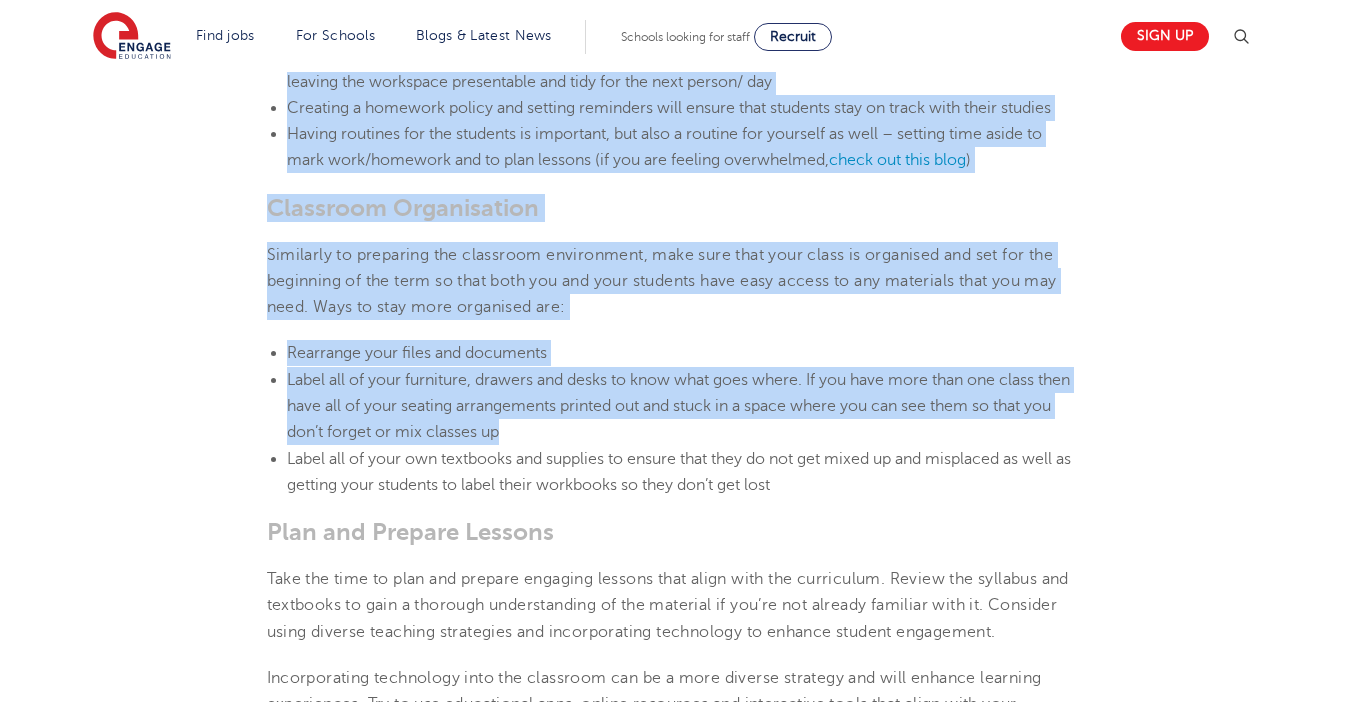 scroll, scrollTop: 1377, scrollLeft: 0, axis: vertical 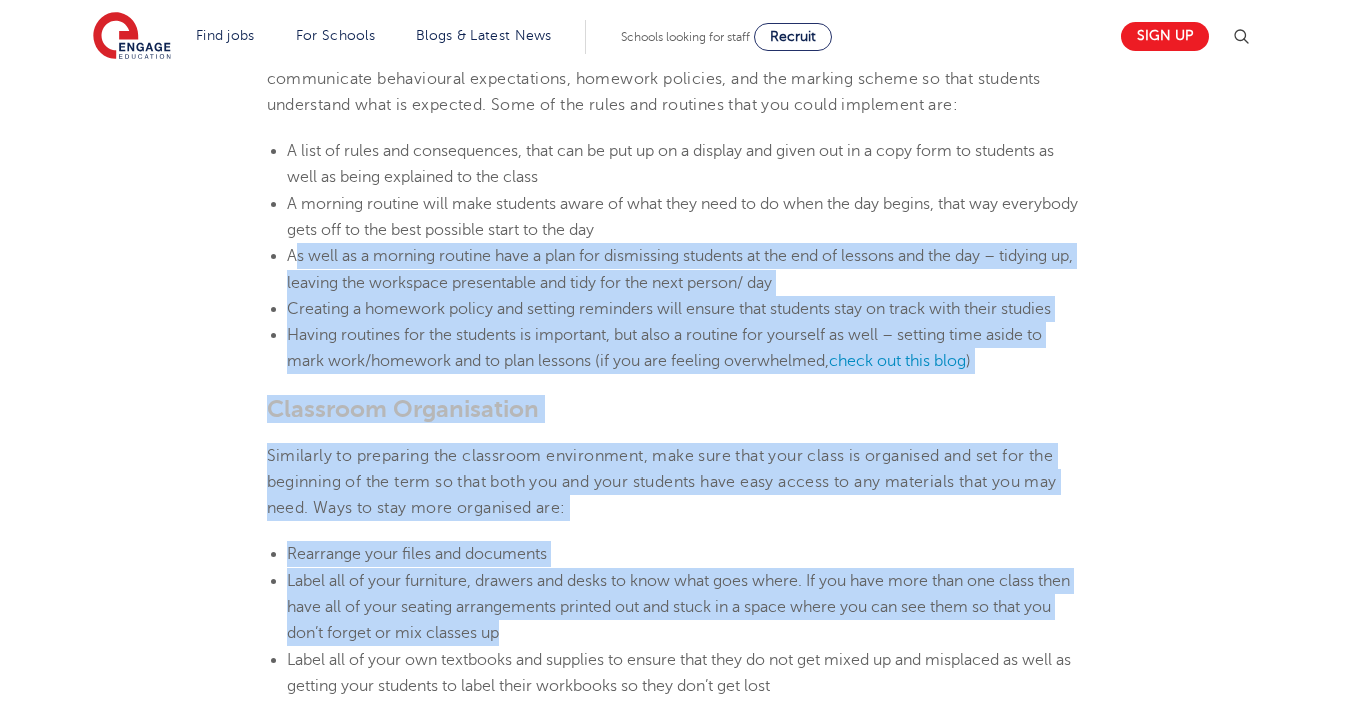 drag, startPoint x: 260, startPoint y: 485, endPoint x: 292, endPoint y: 294, distance: 193.66208 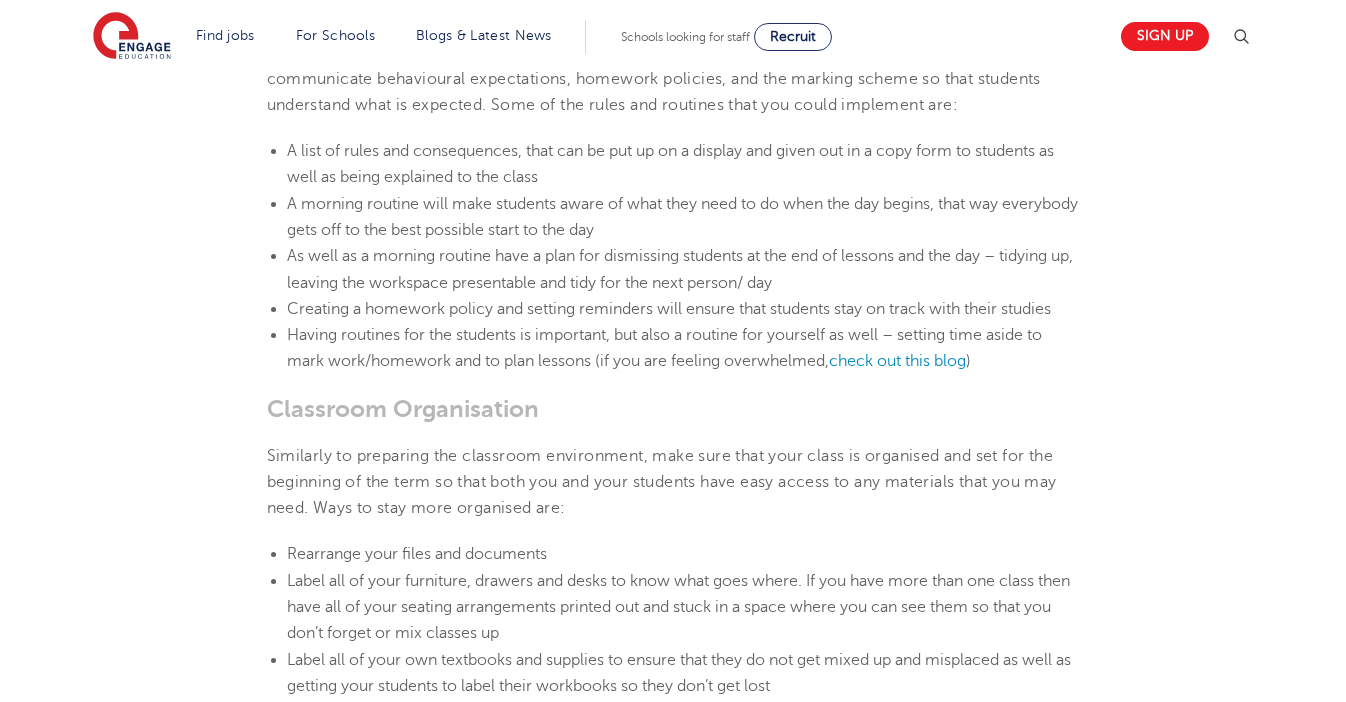 click on "8th [MONTH] [YEAR] How to prepare for a successful school year as a teacher The beginning of a school year can be daunting and nerve-racking but it is also an excellent chance for new beginnings and a clean slate. As the new school year begins, proper preparation is key to ensuring a successful academic year. Preparing for a new school year requires thoughtful planning and organisation, here are some ideas to help you get ready: Get organised A great way to kick-start your preparation for the new school year is to get organised! Having a tidy classroom, desk and workspace can set you off to a great start if you want to be organised, as it can help your focus and build a positive learning environment. Positive classroom environment Arrange your classroom desks, furniture and seating plan so that it is set out in the most efficient way possible. Have your desk placed so that you can see everything and everyone Rules and routines  check out this blog ) Classroom Organisation  Rearrange your files and documents" at bounding box center (673, 613) 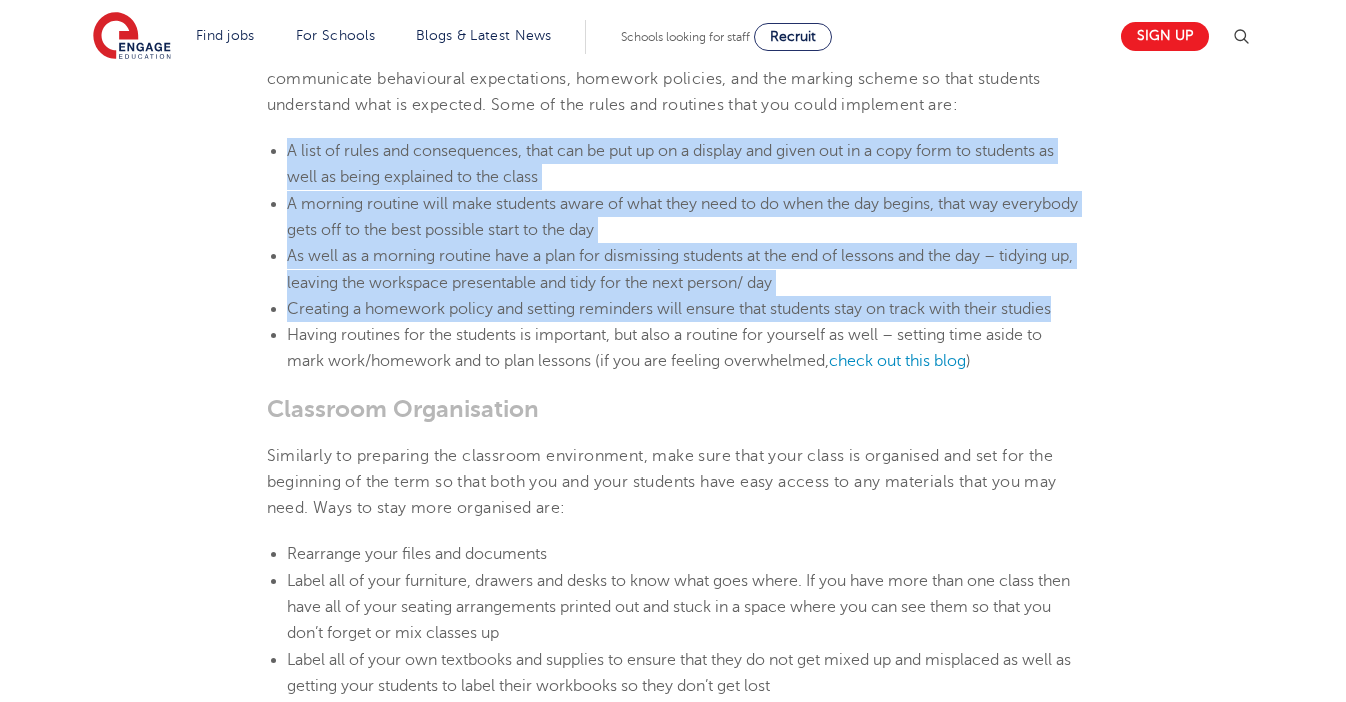 drag, startPoint x: 269, startPoint y: 373, endPoint x: 276, endPoint y: 182, distance: 191.12823 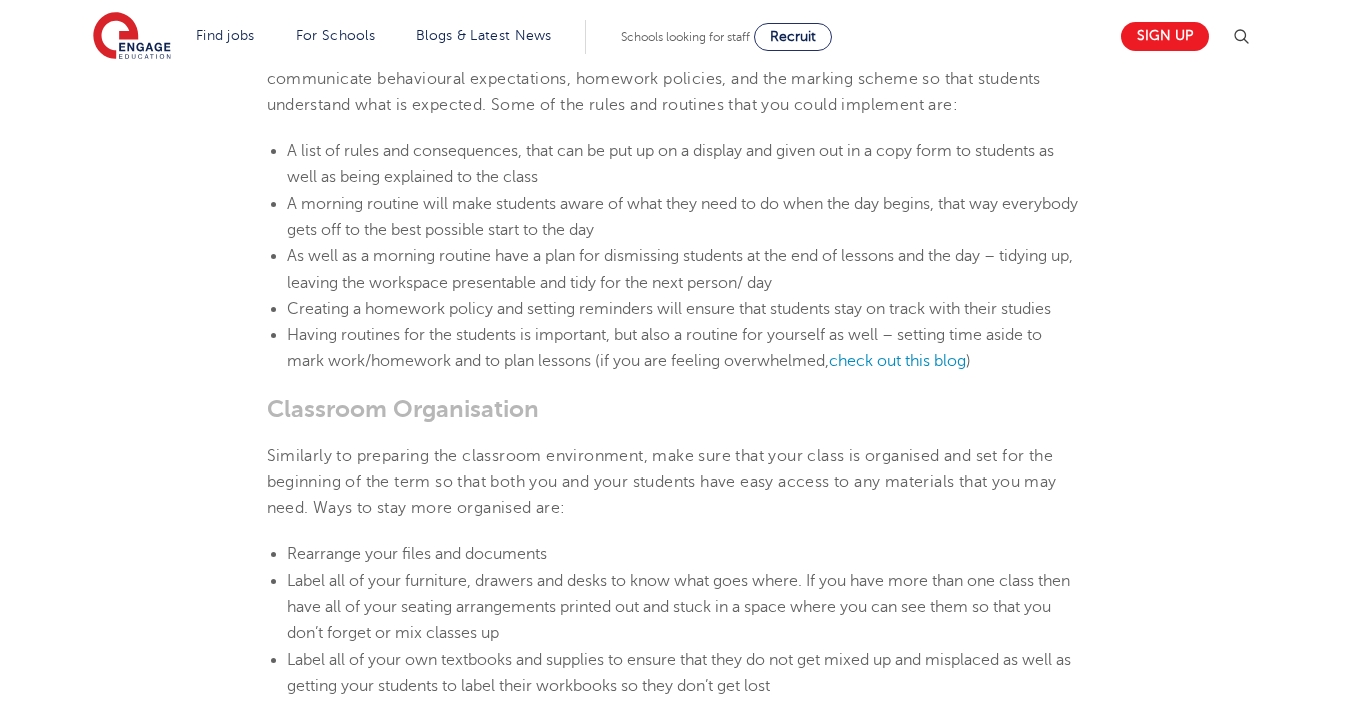 click on "A list of rules and consequences, that can be put up on a display and given out in a copy form to students as well as being explained to the class" at bounding box center [683, 164] 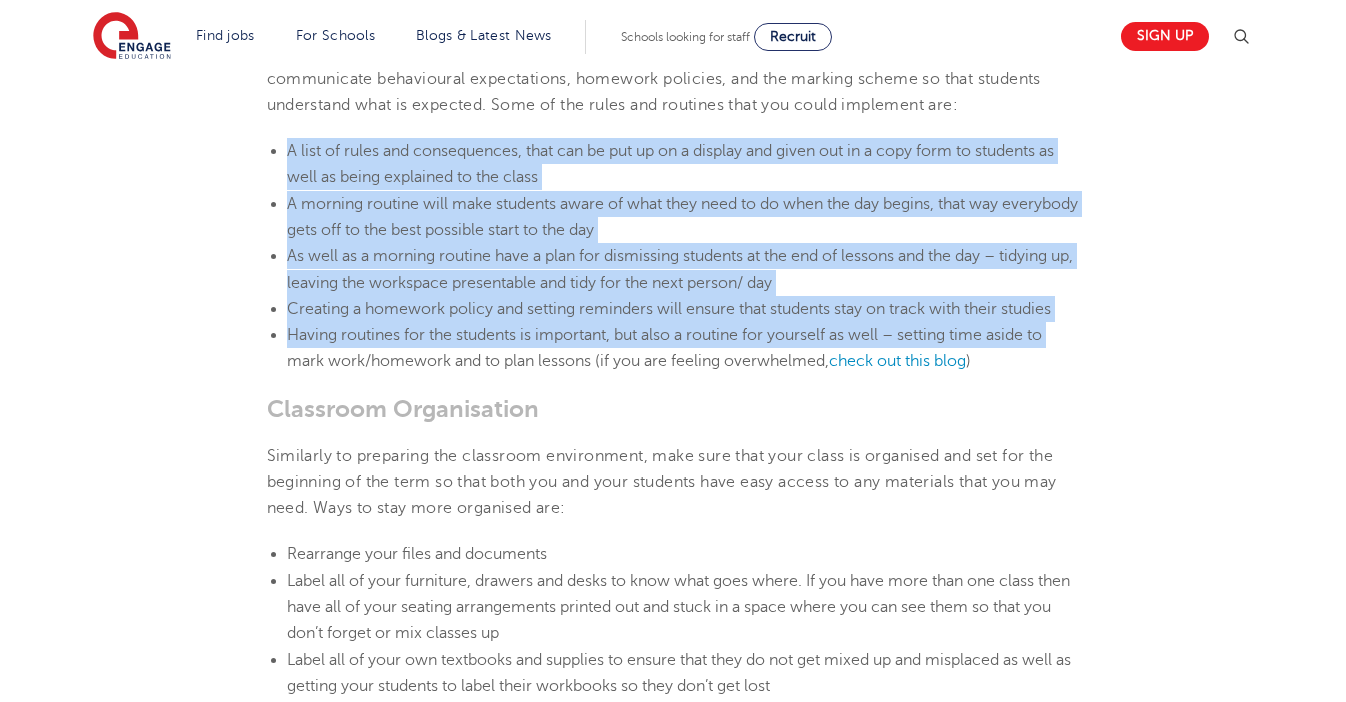 drag, startPoint x: 281, startPoint y: 175, endPoint x: 280, endPoint y: 377, distance: 202.00247 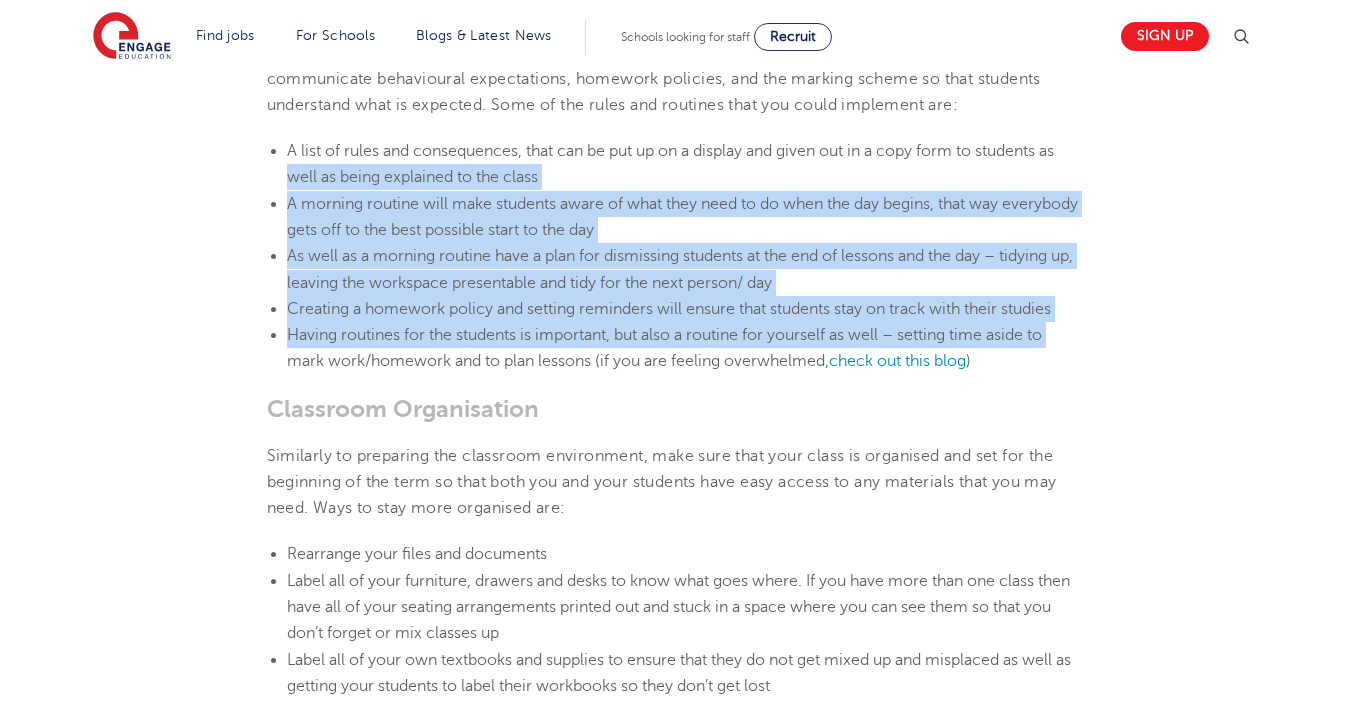 drag, startPoint x: 282, startPoint y: 393, endPoint x: 297, endPoint y: 189, distance: 204.55072 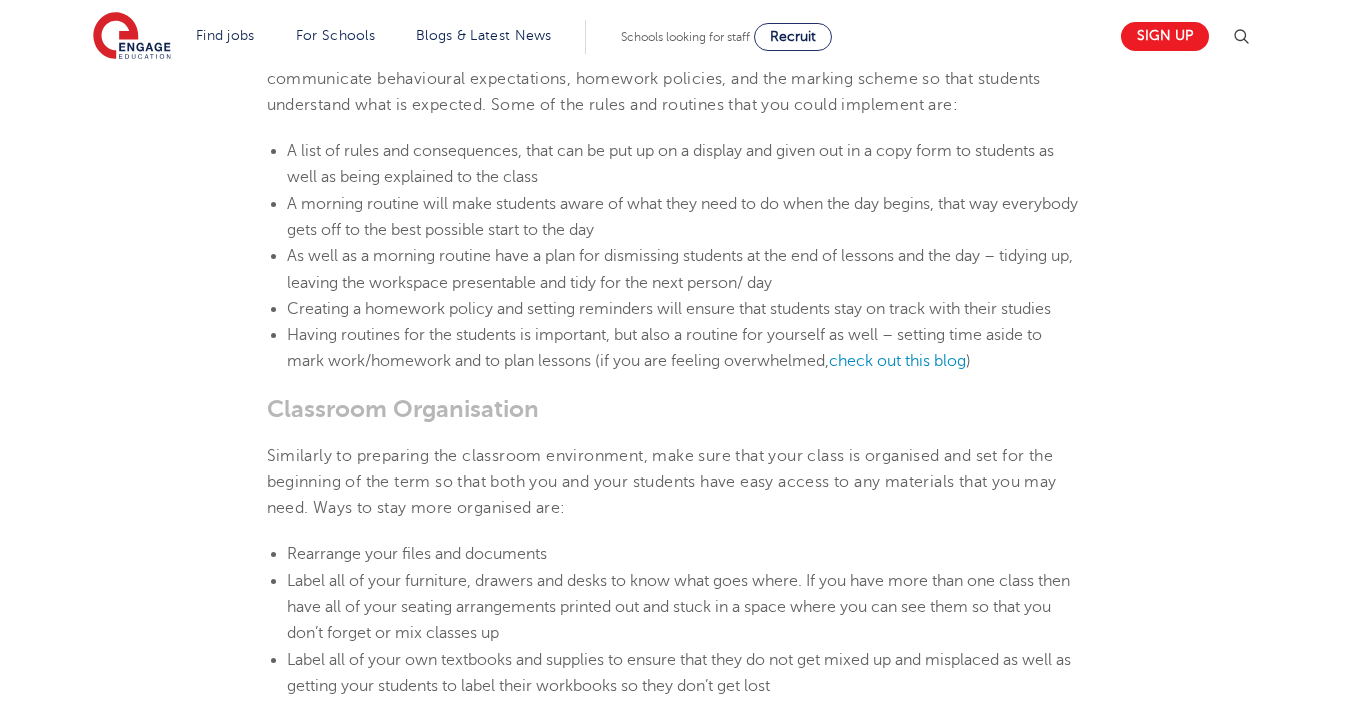 click on "A list of rules and consequences, that can be put up on a display and given out in a copy form to students as well as being explained to the class" at bounding box center (683, 164) 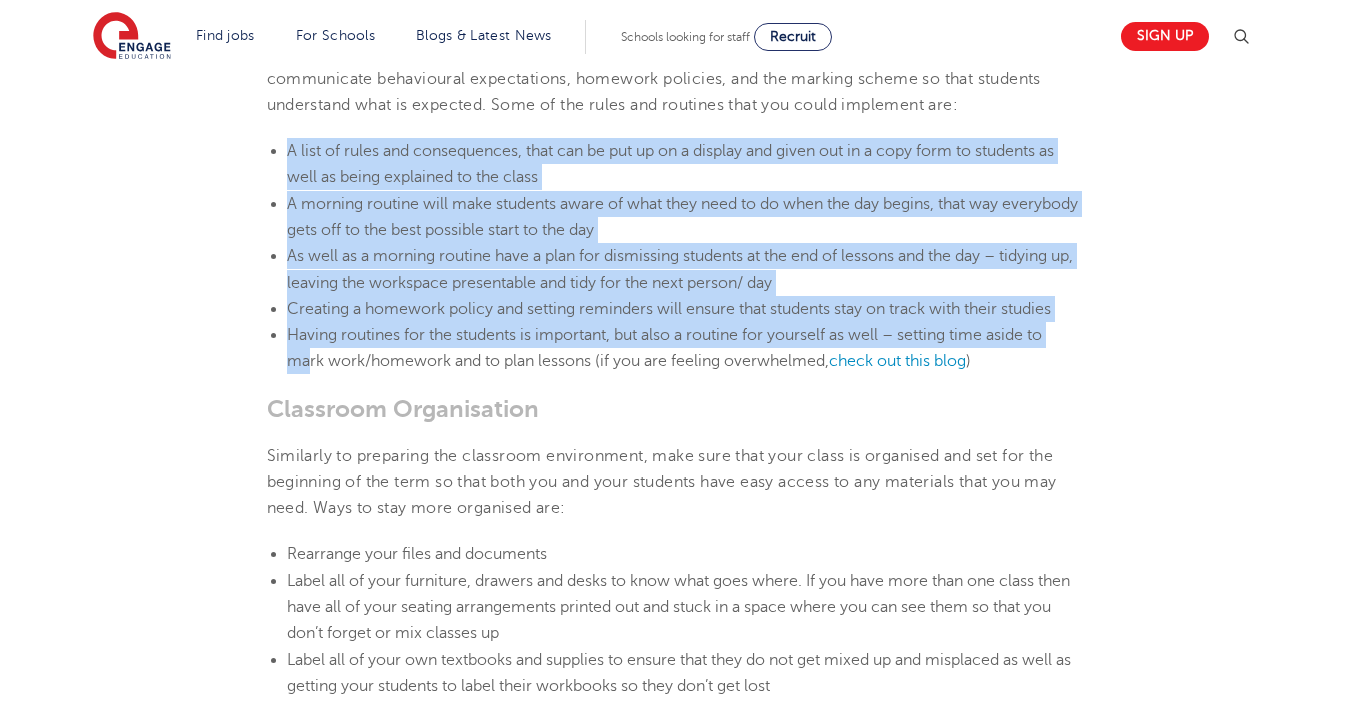 drag, startPoint x: 298, startPoint y: 159, endPoint x: 311, endPoint y: 389, distance: 230.3671 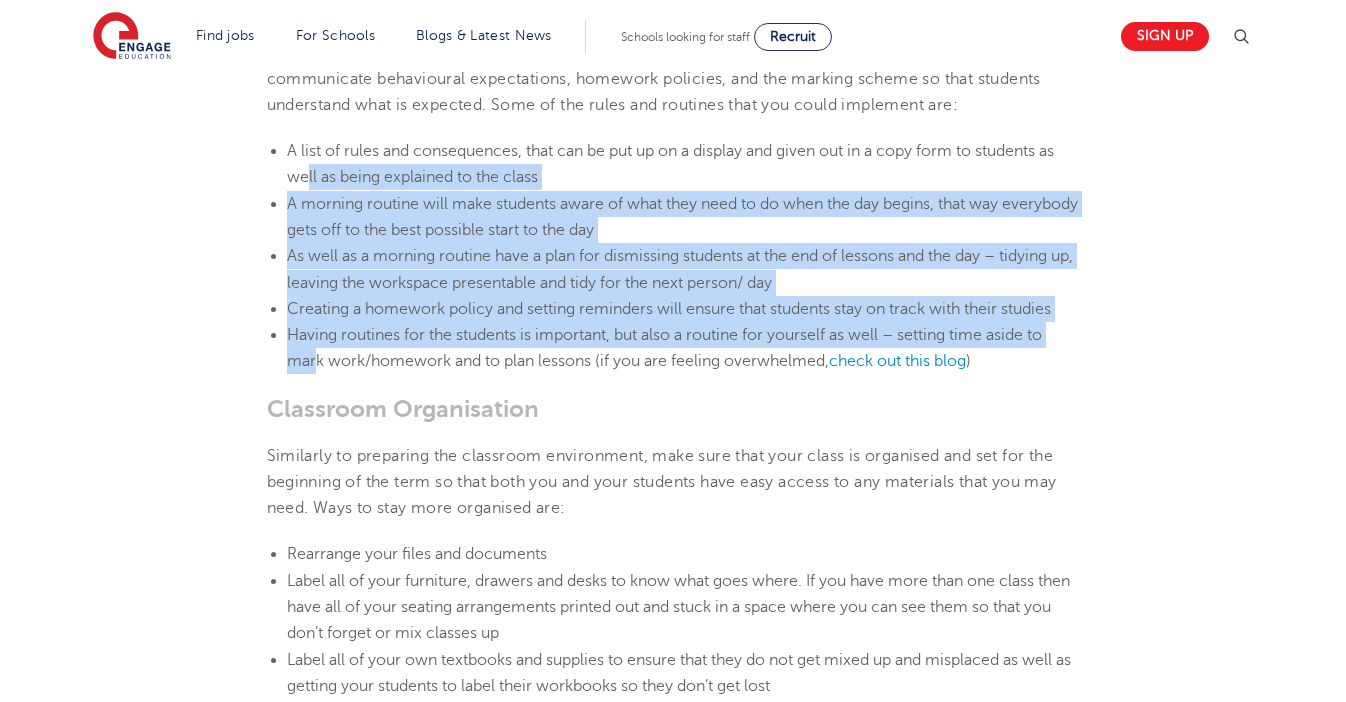 drag, startPoint x: 312, startPoint y: 398, endPoint x: 303, endPoint y: 185, distance: 213.19006 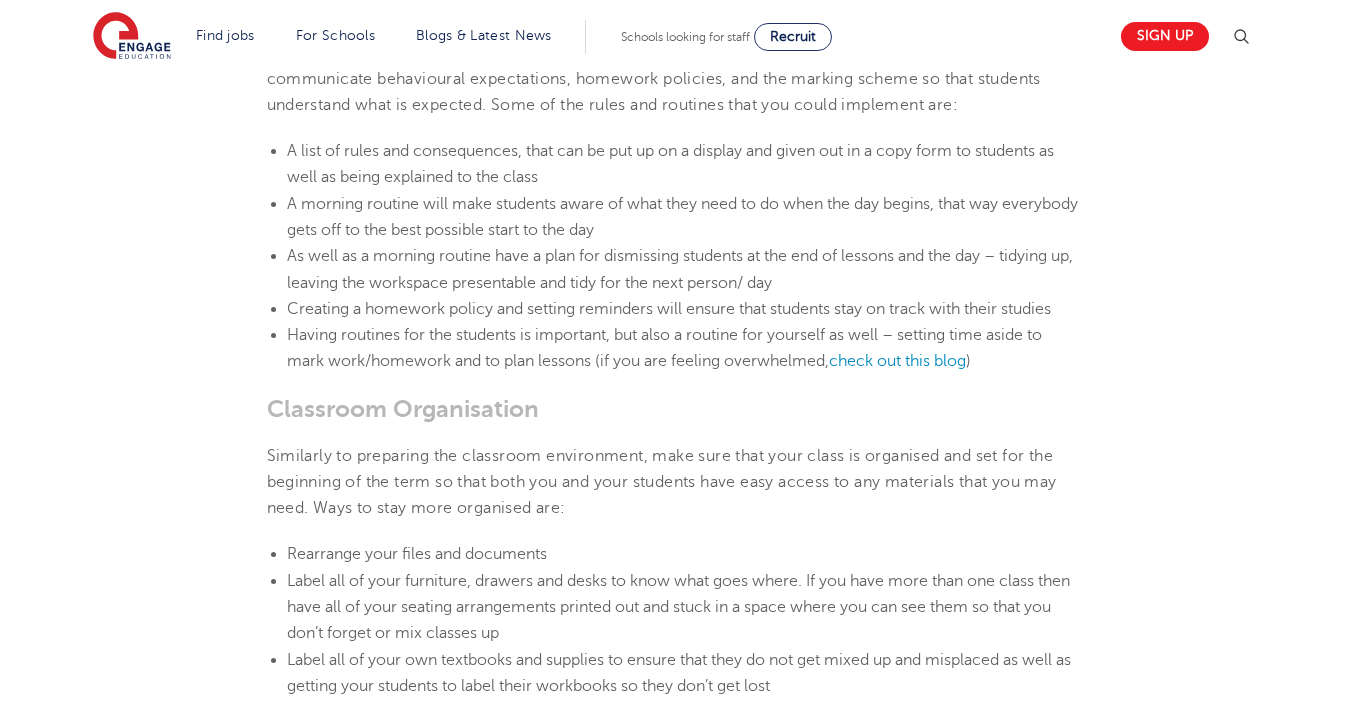 click on "A list of rules and consequences, that can be put up on a display and given out in a copy form to students as well as being explained to the class" at bounding box center (670, 164) 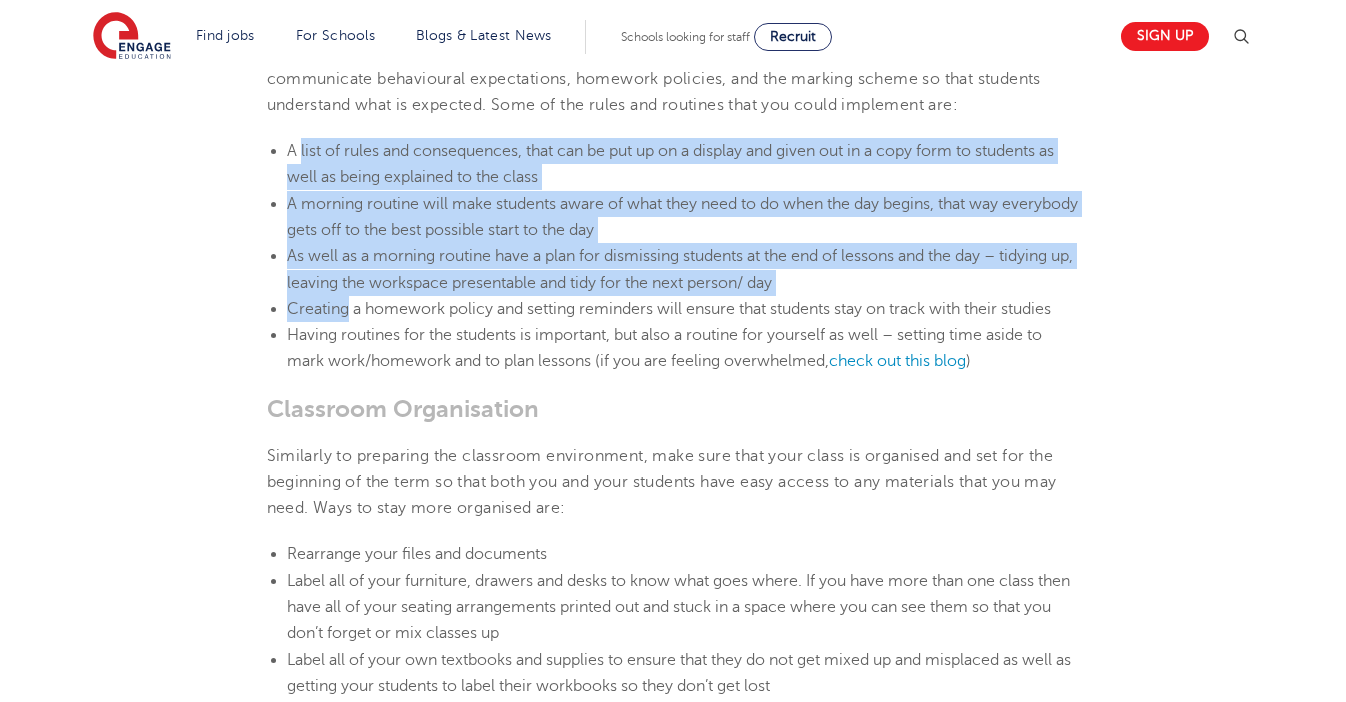 drag, startPoint x: 298, startPoint y: 182, endPoint x: 293, endPoint y: 311, distance: 129.09686 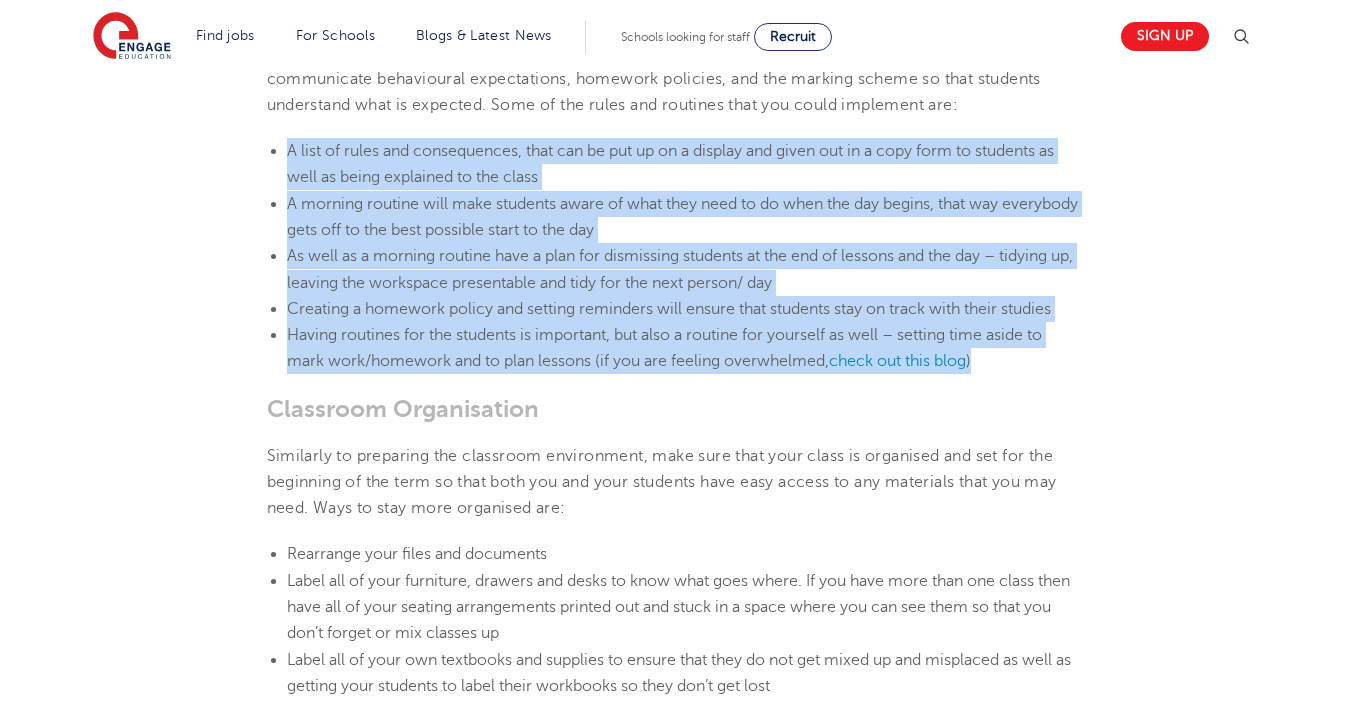 drag, startPoint x: 295, startPoint y: 404, endPoint x: 285, endPoint y: 181, distance: 223.2241 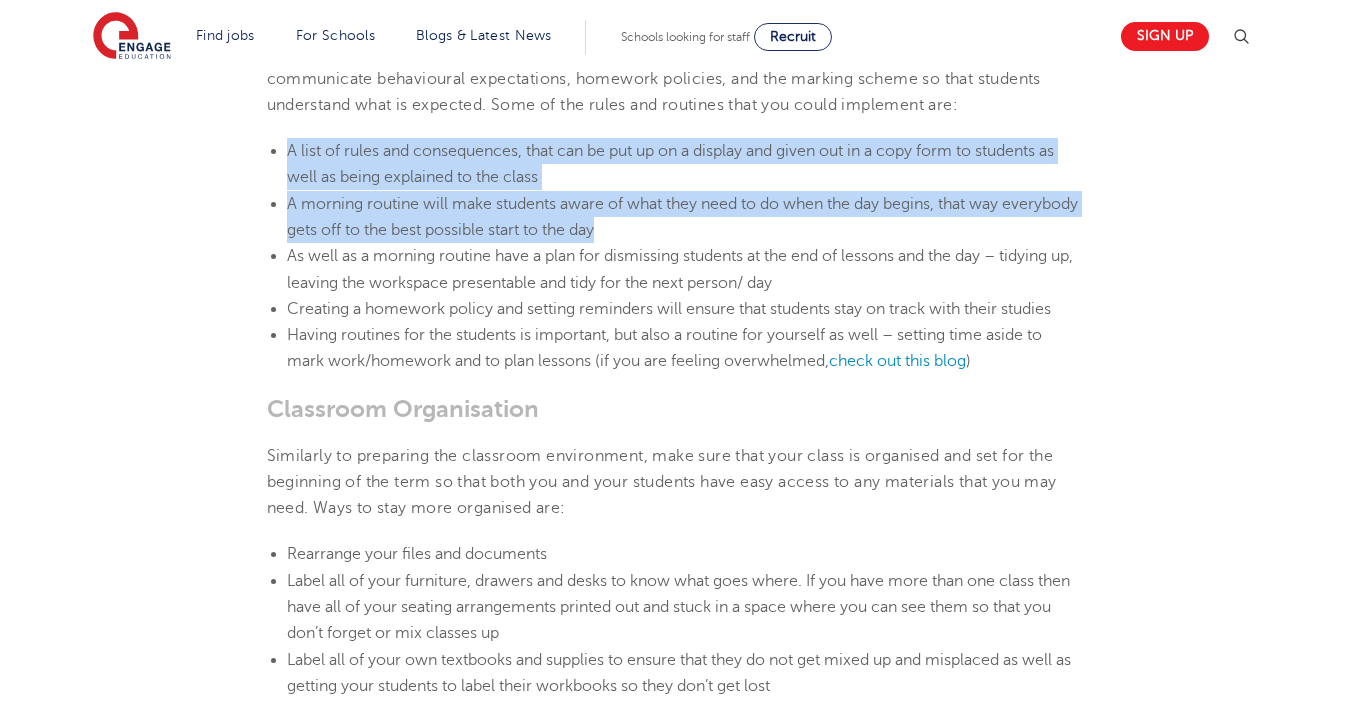 drag, startPoint x: 286, startPoint y: 169, endPoint x: 284, endPoint y: 284, distance: 115.01739 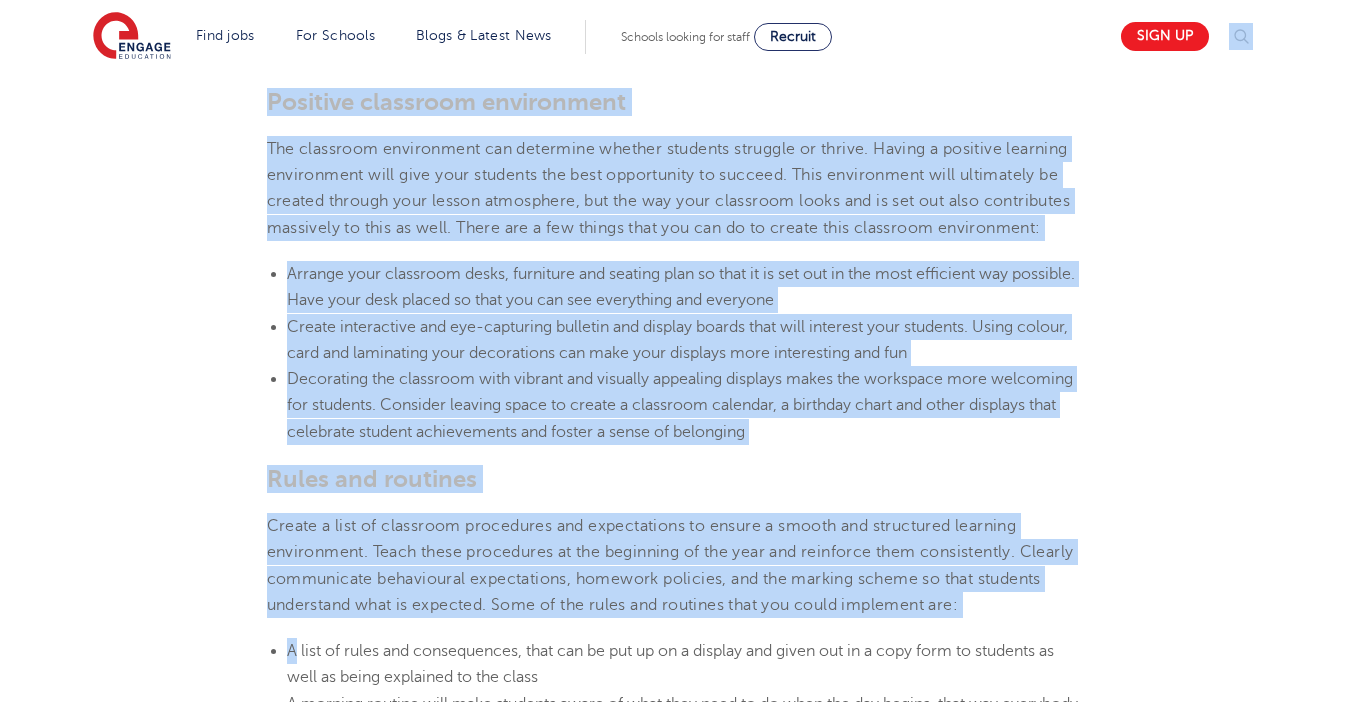 scroll, scrollTop: 363, scrollLeft: 0, axis: vertical 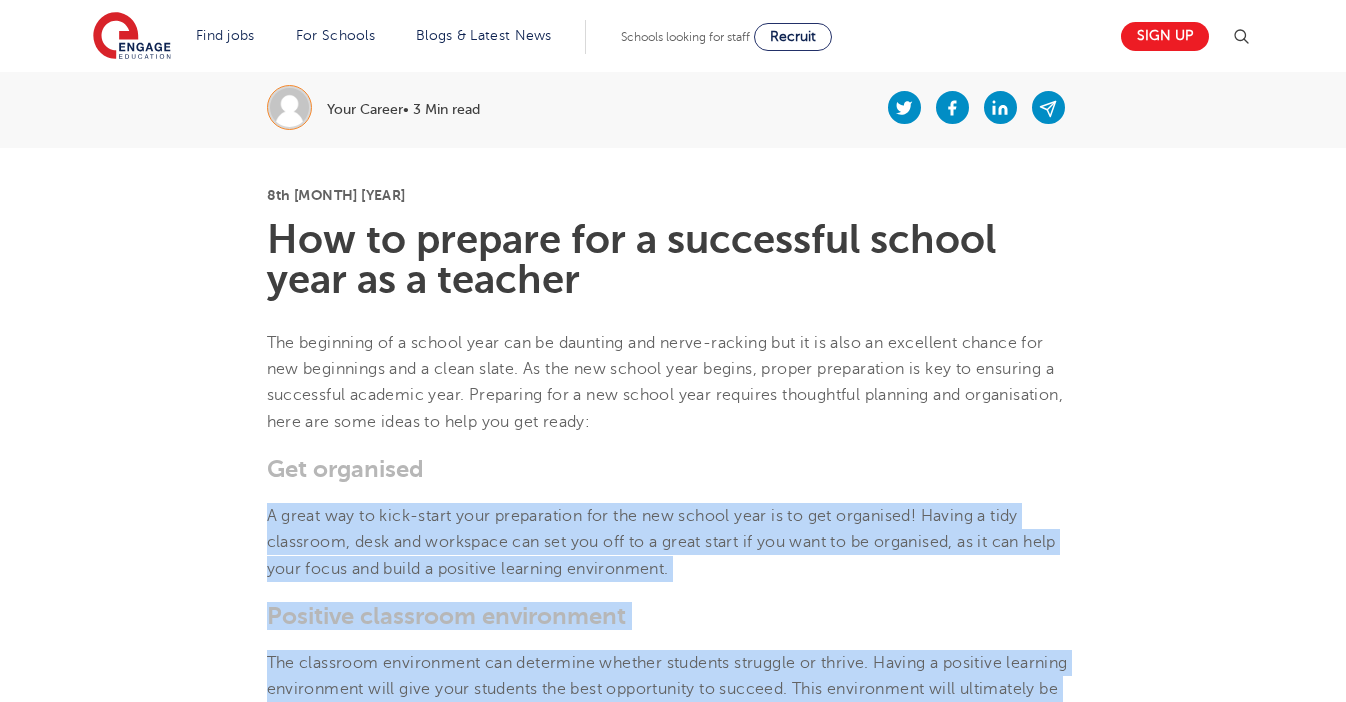 drag, startPoint x: 329, startPoint y: 148, endPoint x: 312, endPoint y: 502, distance: 354.40796 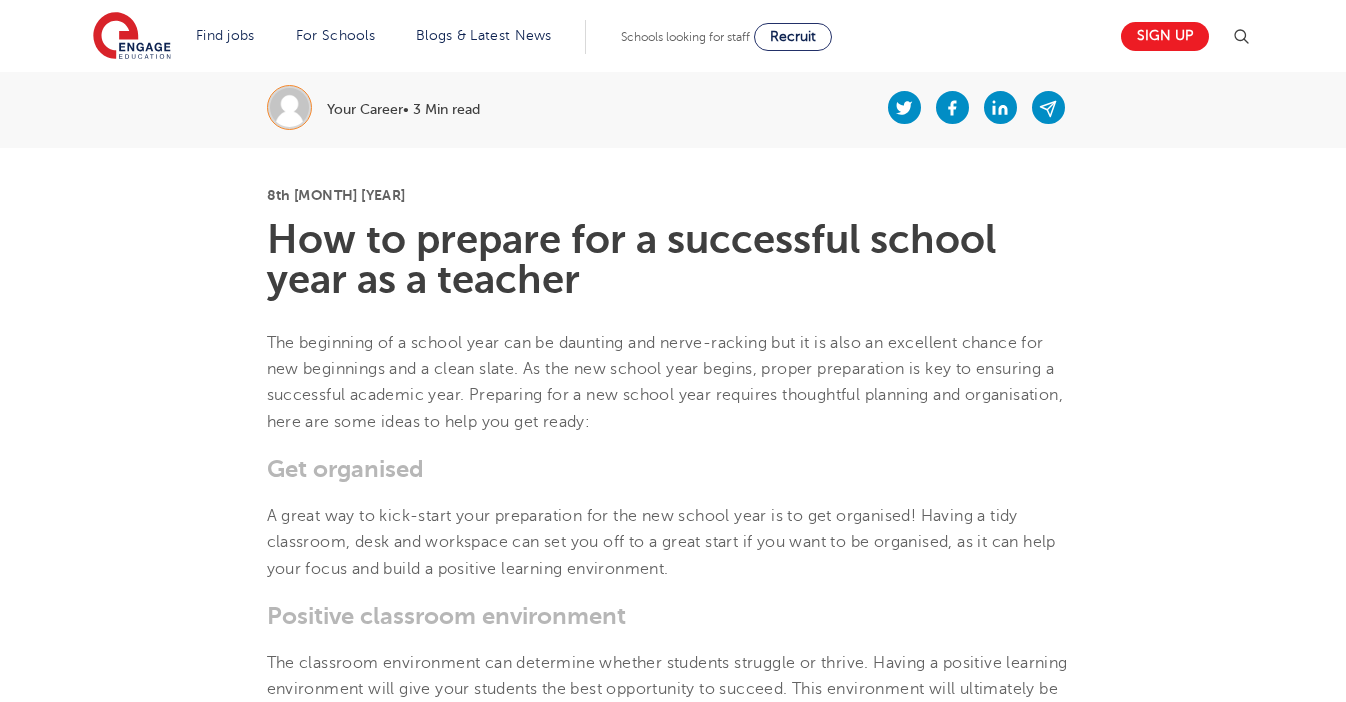 click on "A great way to kick-start your preparation for the new school year is to get organised! Having a tidy classroom, desk and workspace can set you off to a great start if you want to be organised, as it can help your focus and build a positive learning environment." at bounding box center [673, 542] 